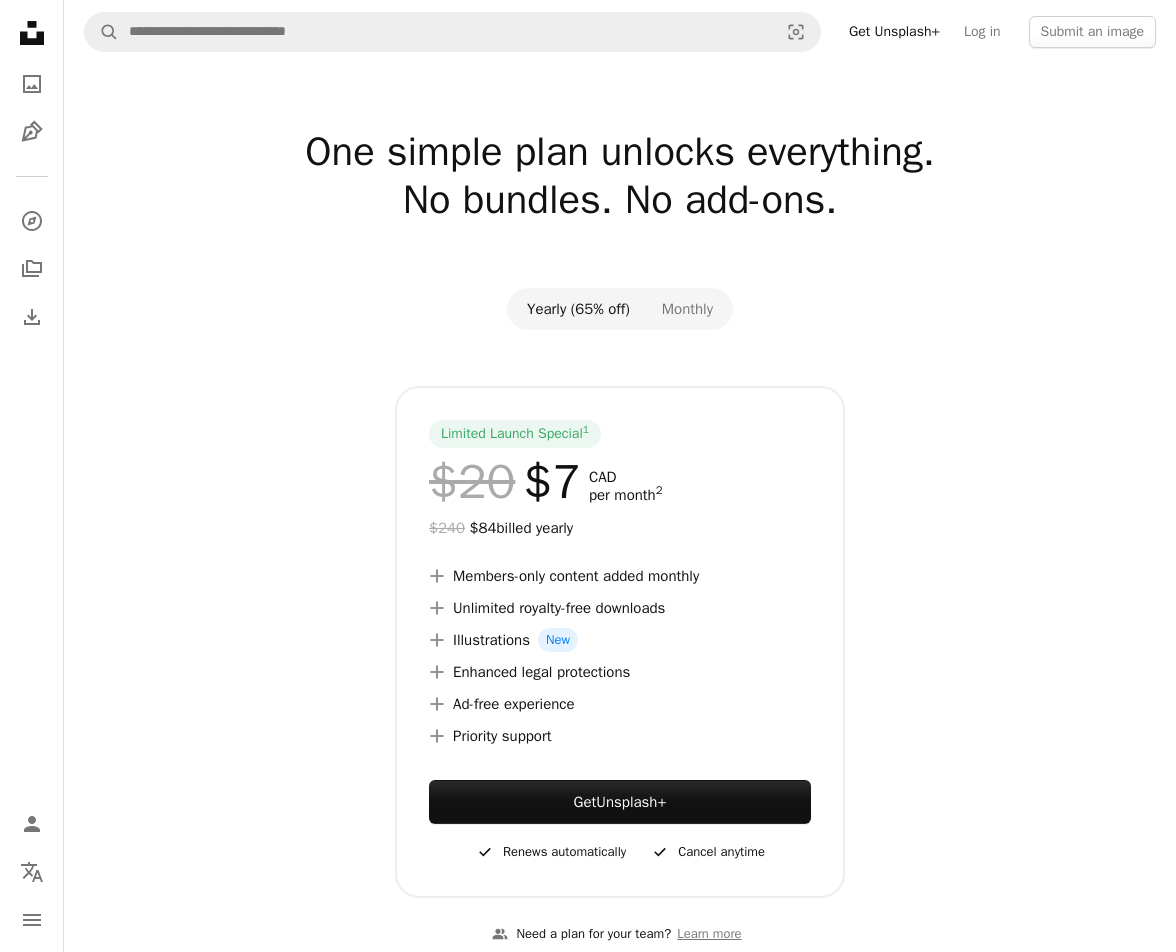 scroll, scrollTop: 0, scrollLeft: 0, axis: both 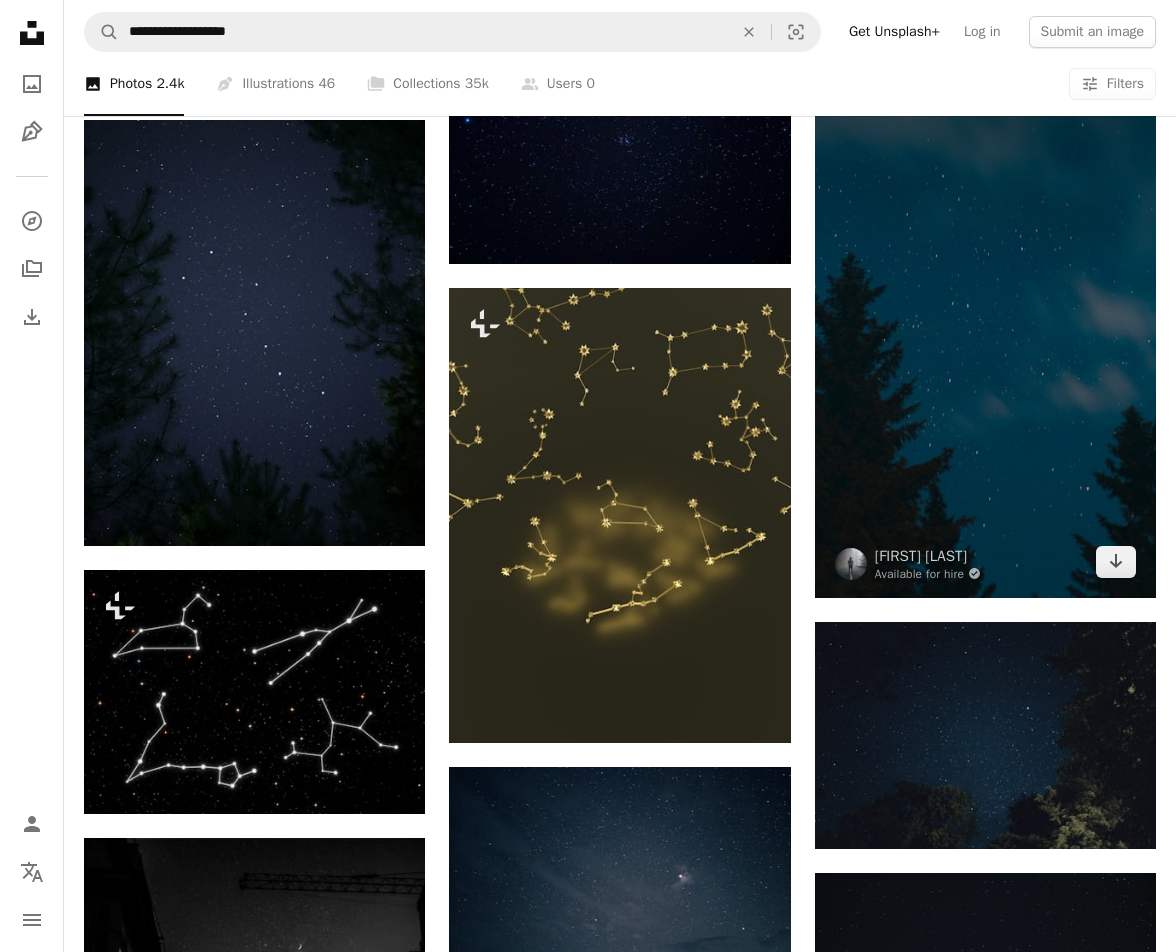 click at bounding box center (985, 294) 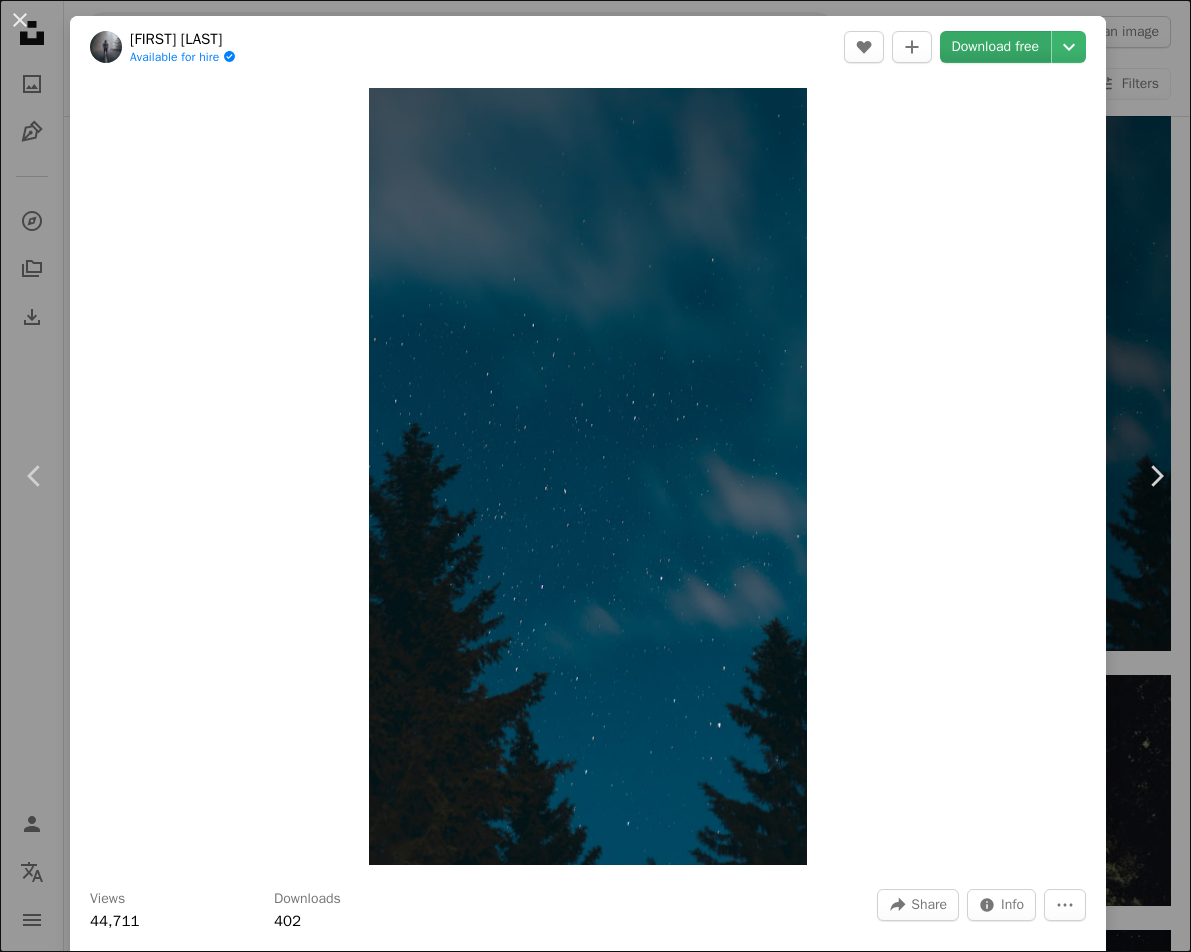 click on "Download free" at bounding box center (996, 47) 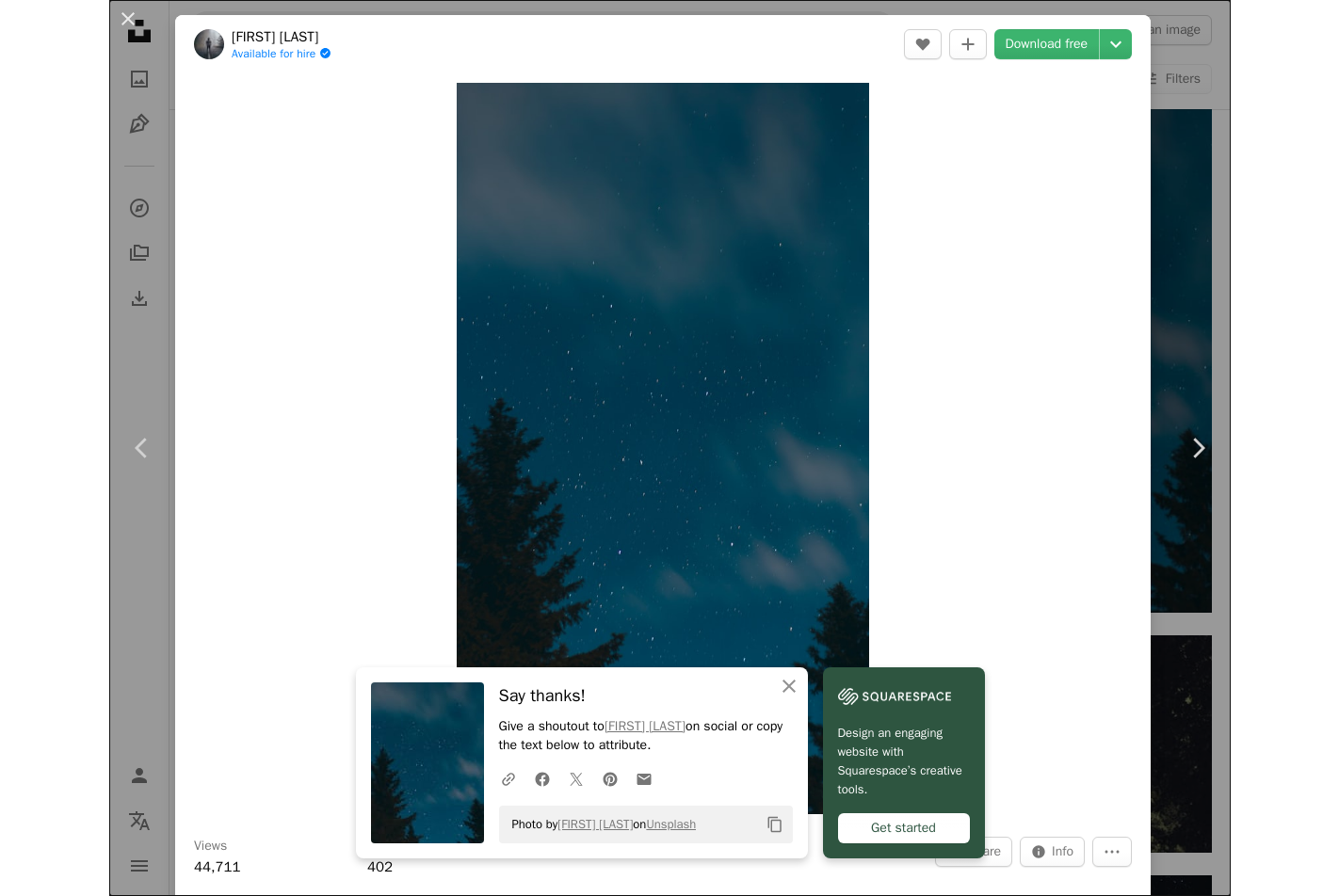 scroll, scrollTop: 4304, scrollLeft: 0, axis: vertical 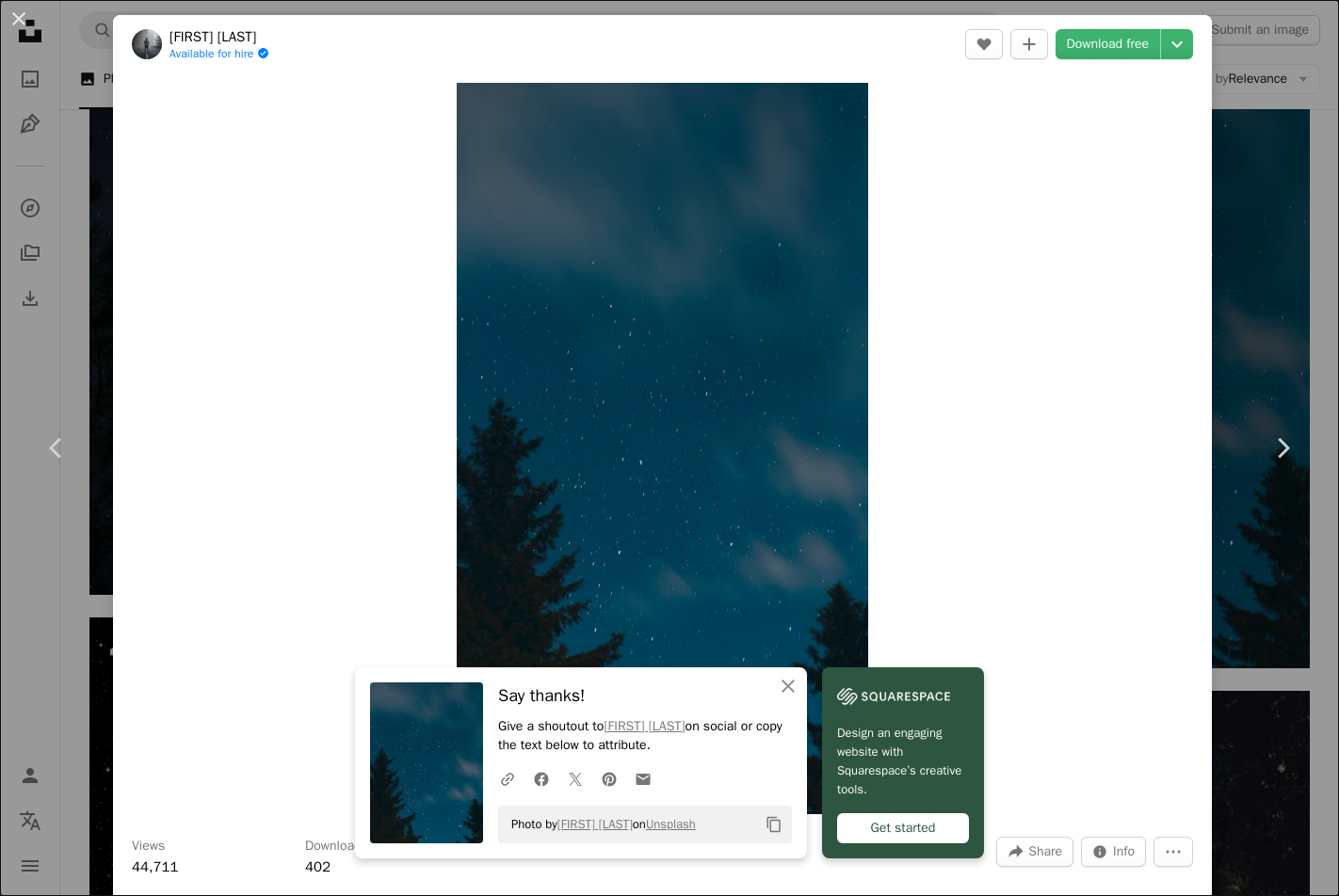 click on "[FIRST] [LAST] Available for hire A checkmark inside of a circle A heart A plus sign Download free Chevron down" at bounding box center [662, 44] 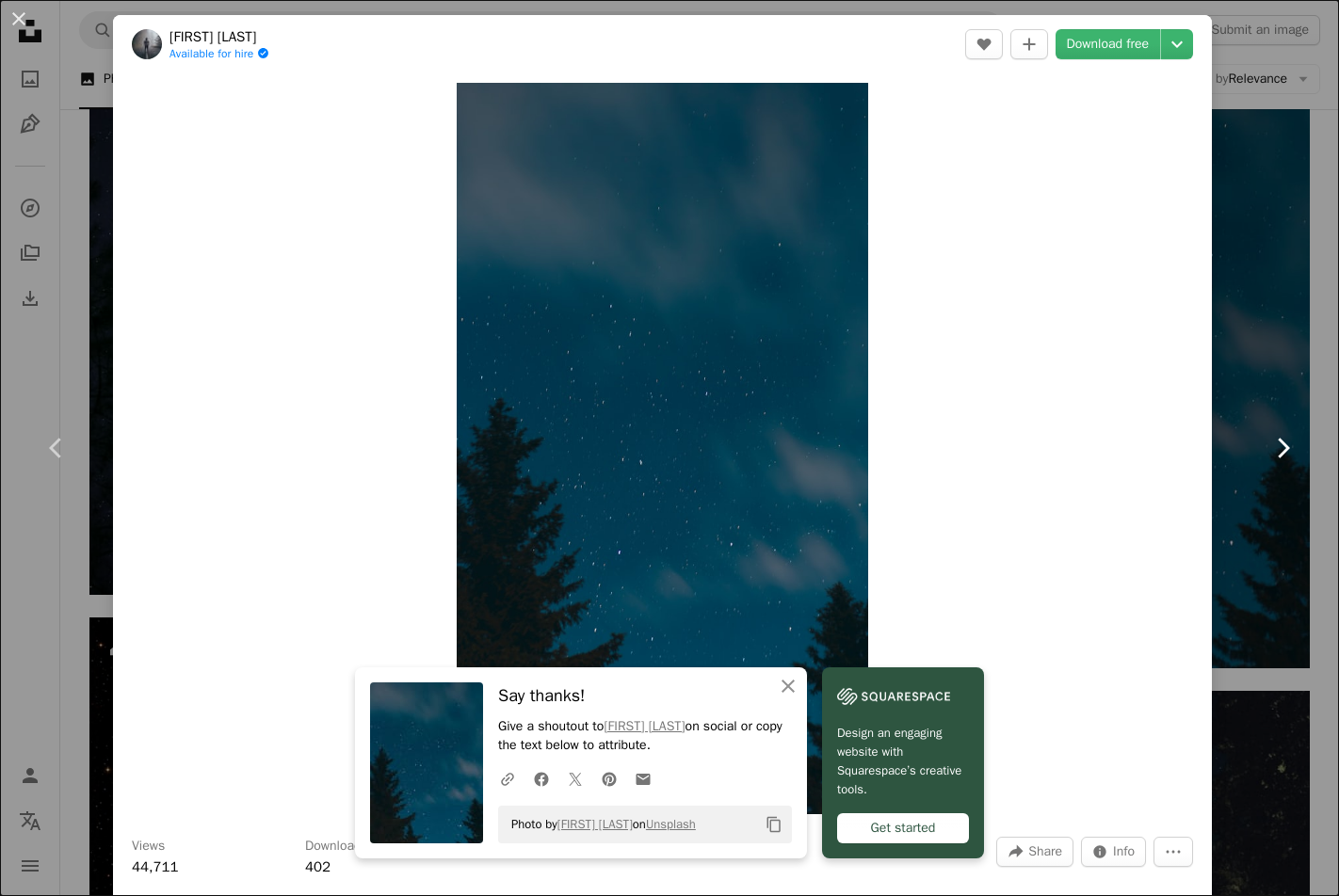click on "Chevron right" at bounding box center (1283, 448) 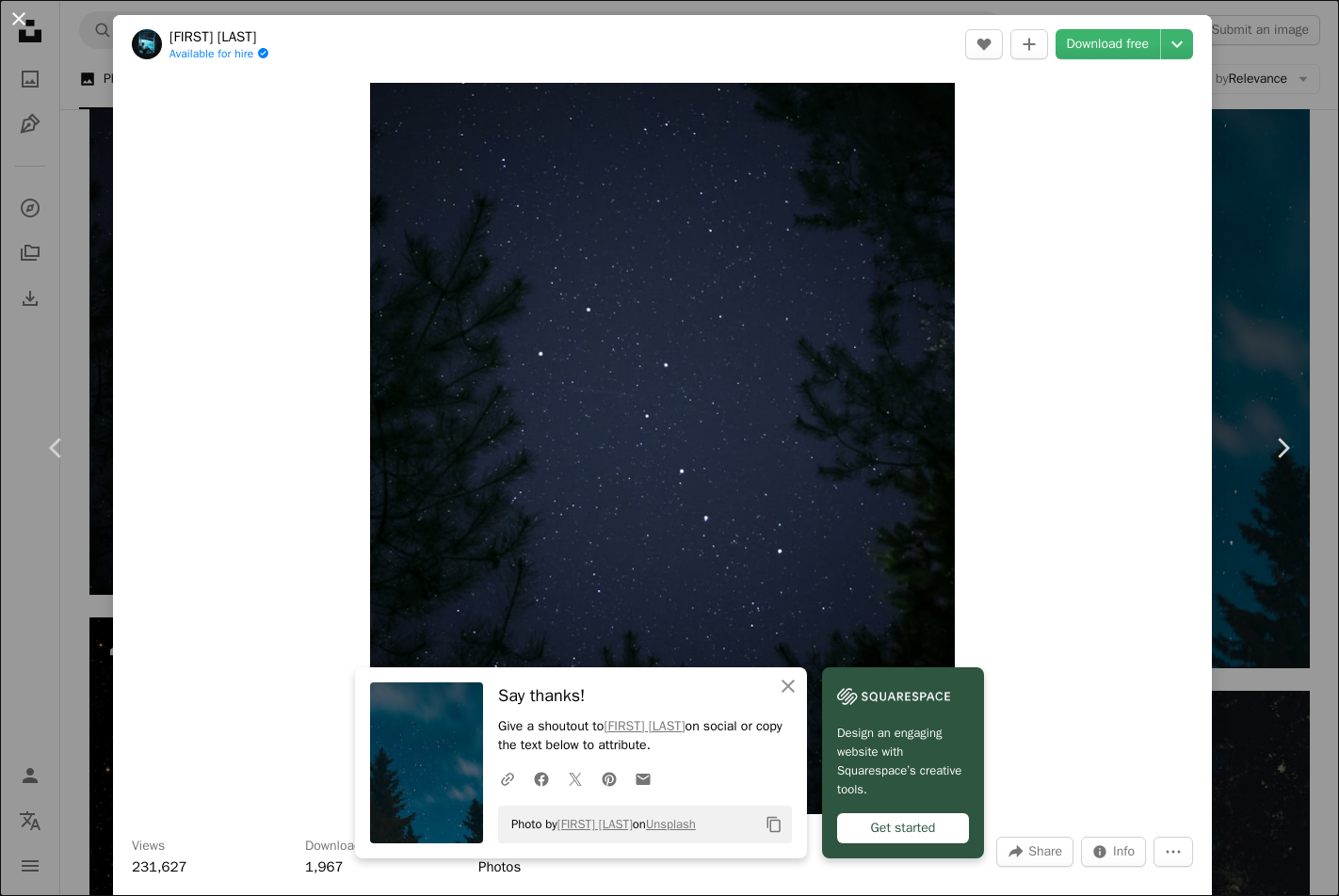 click on "An X shape" at bounding box center [19, 19] 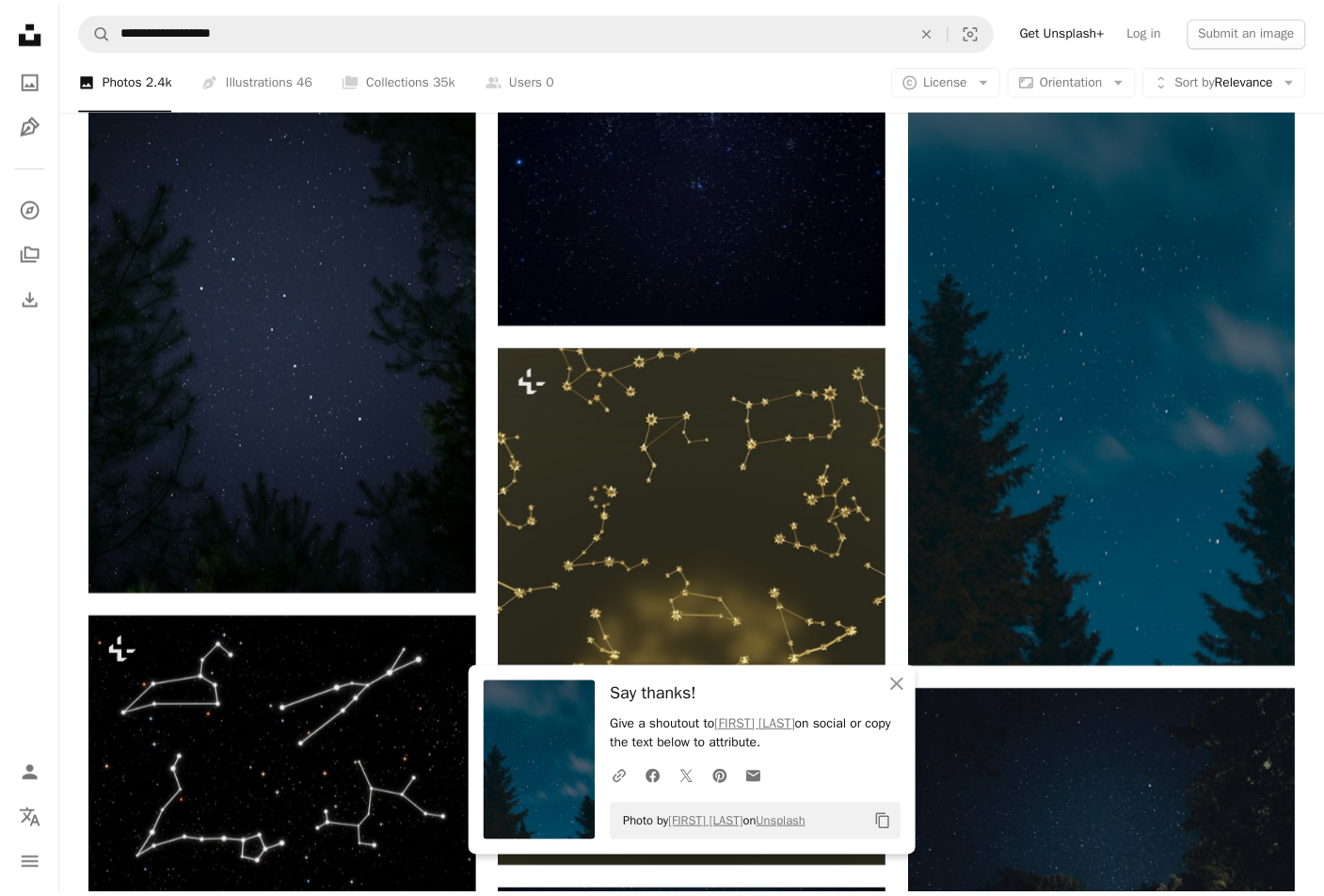 scroll, scrollTop: 3671, scrollLeft: 0, axis: vertical 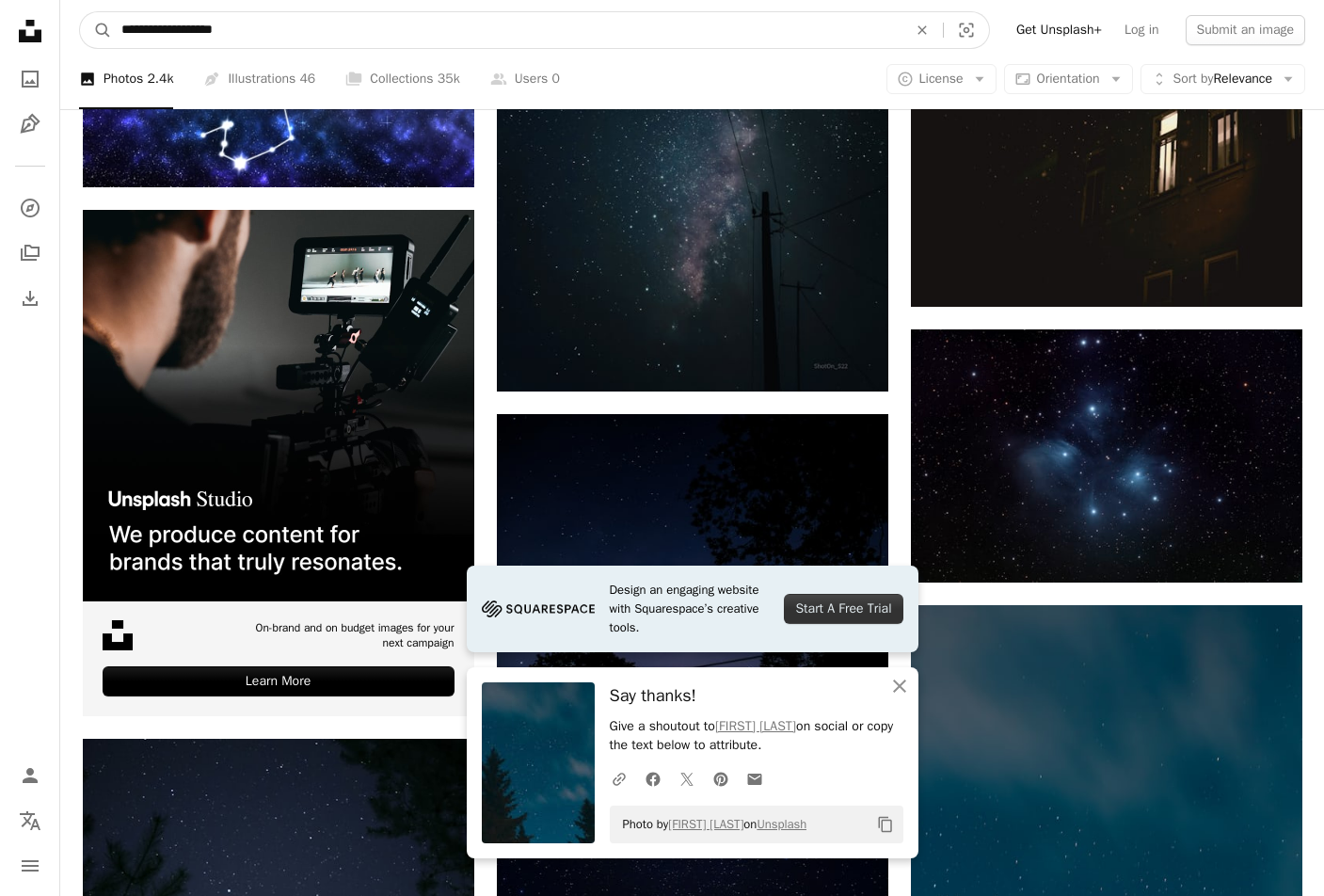 click on "**********" at bounding box center [506, 30] 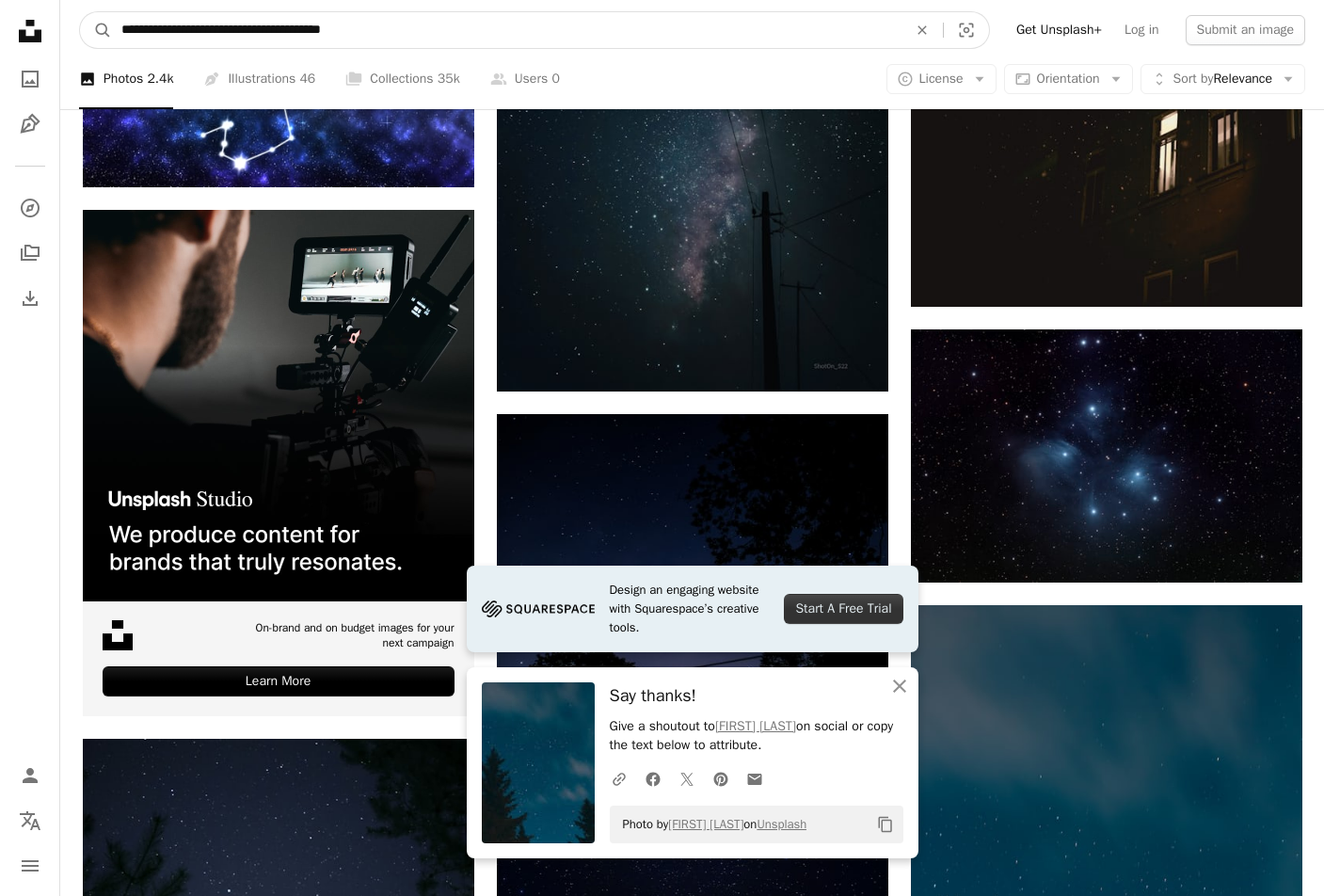 type on "**********" 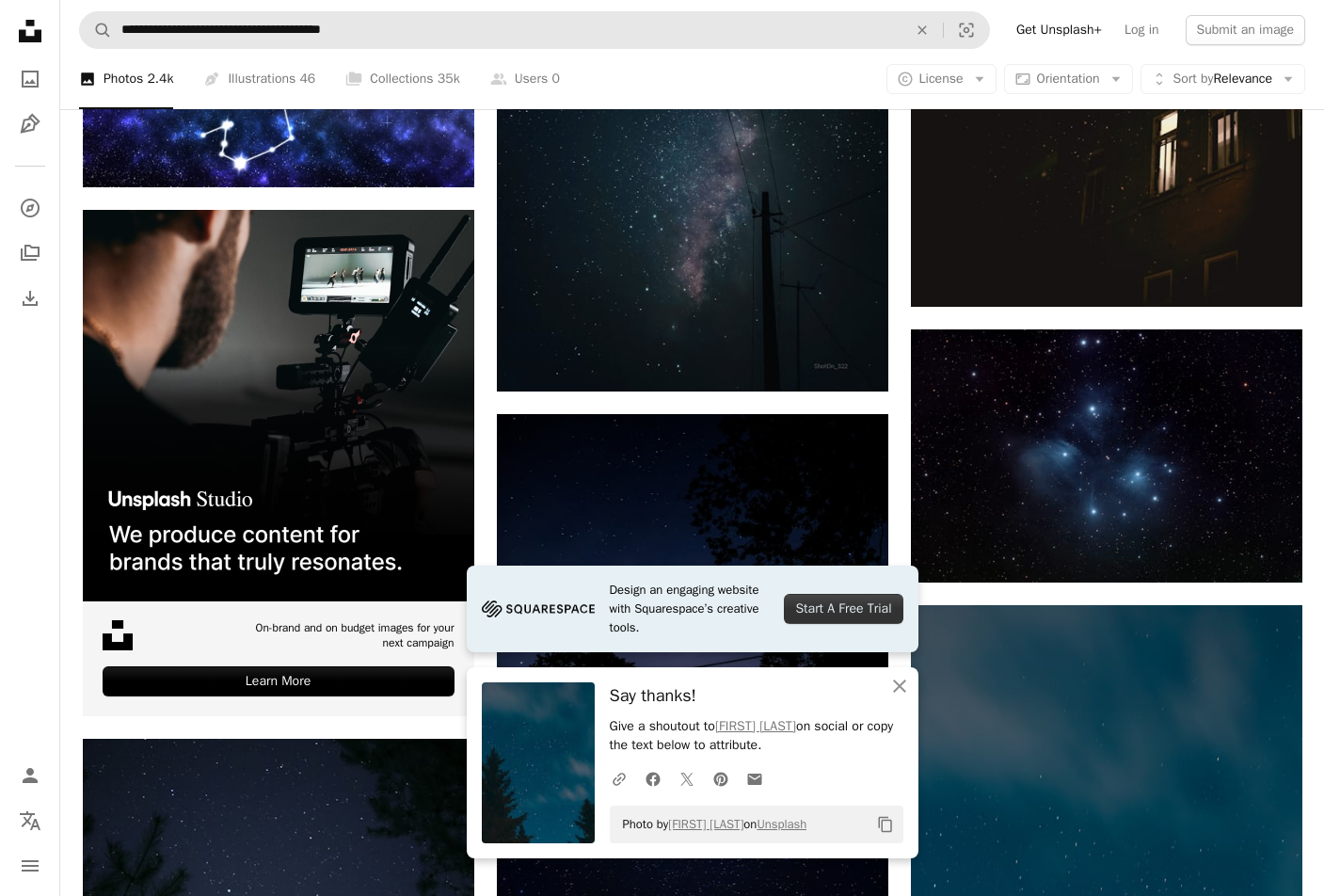scroll, scrollTop: 0, scrollLeft: 0, axis: both 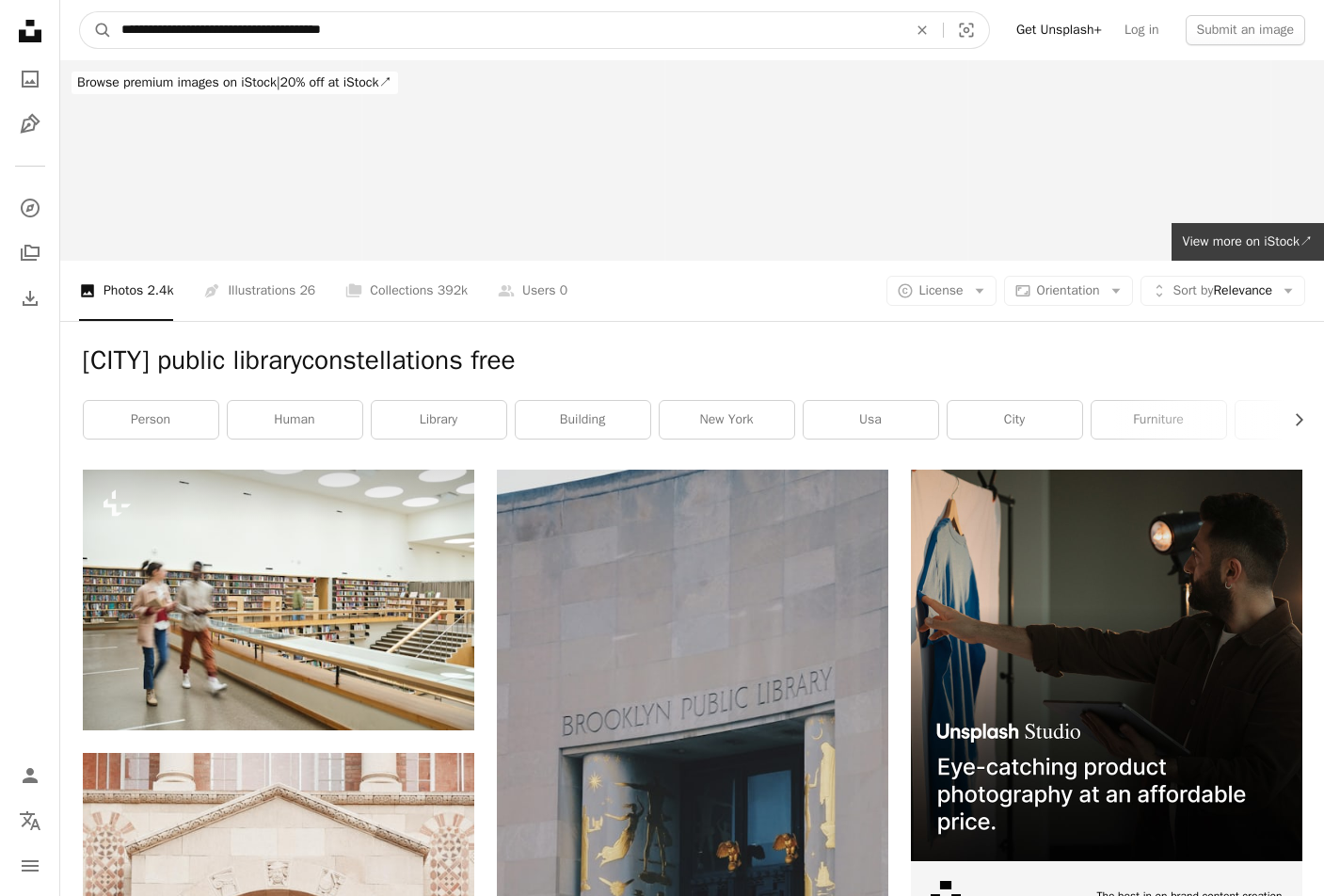 click on "**********" at bounding box center [506, 30] 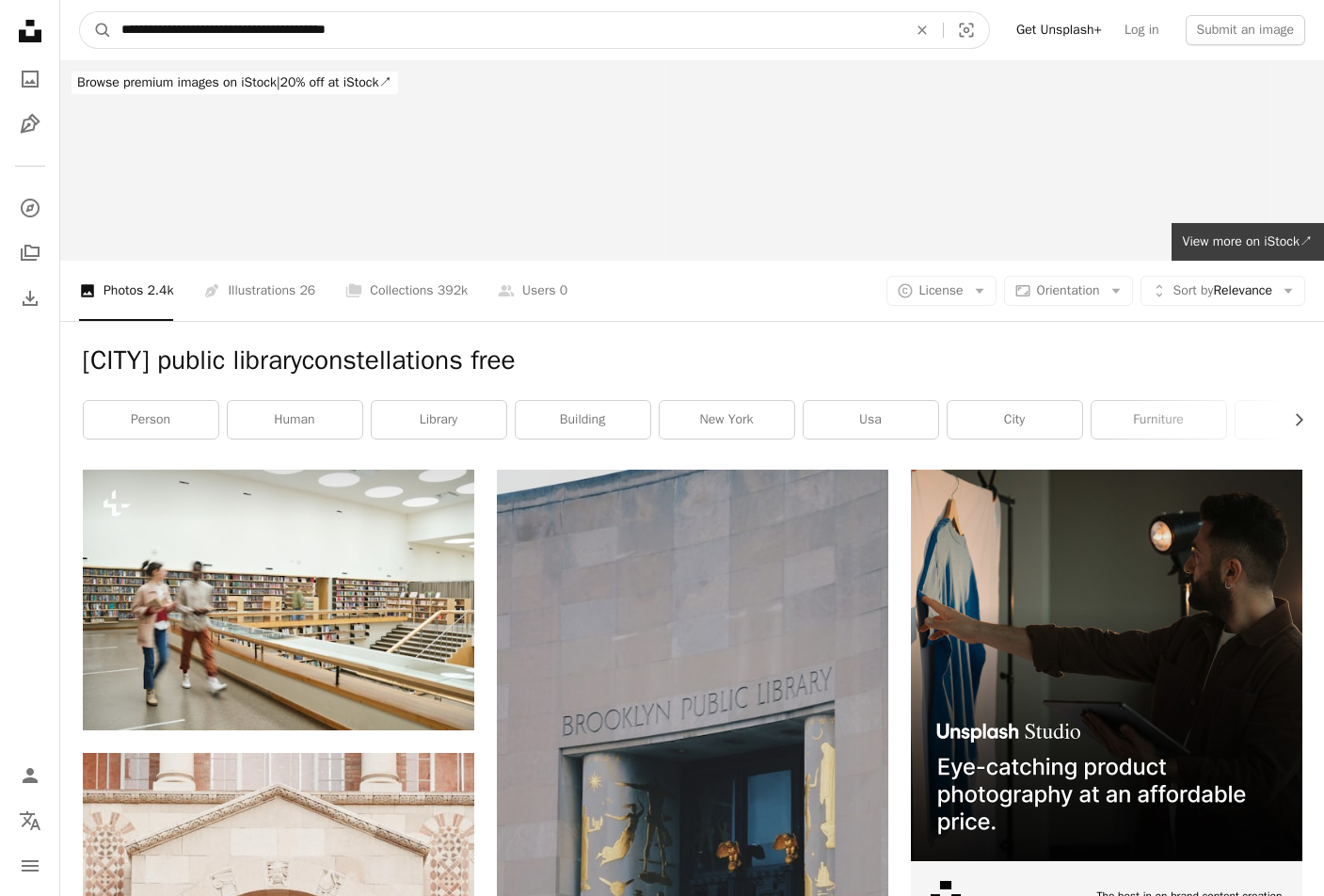 click on "A magnifying glass" at bounding box center [96, 30] 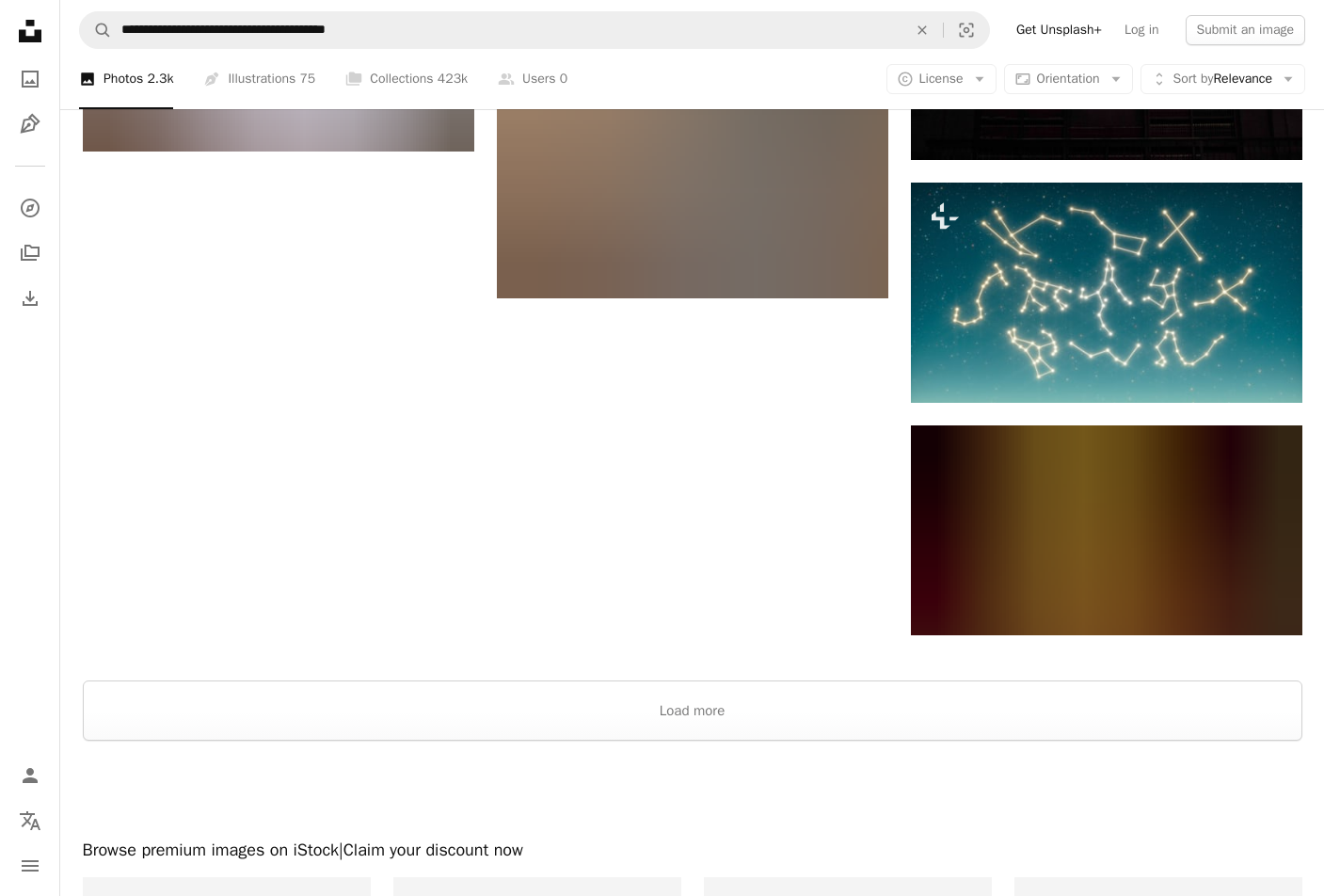 scroll, scrollTop: 2541, scrollLeft: 0, axis: vertical 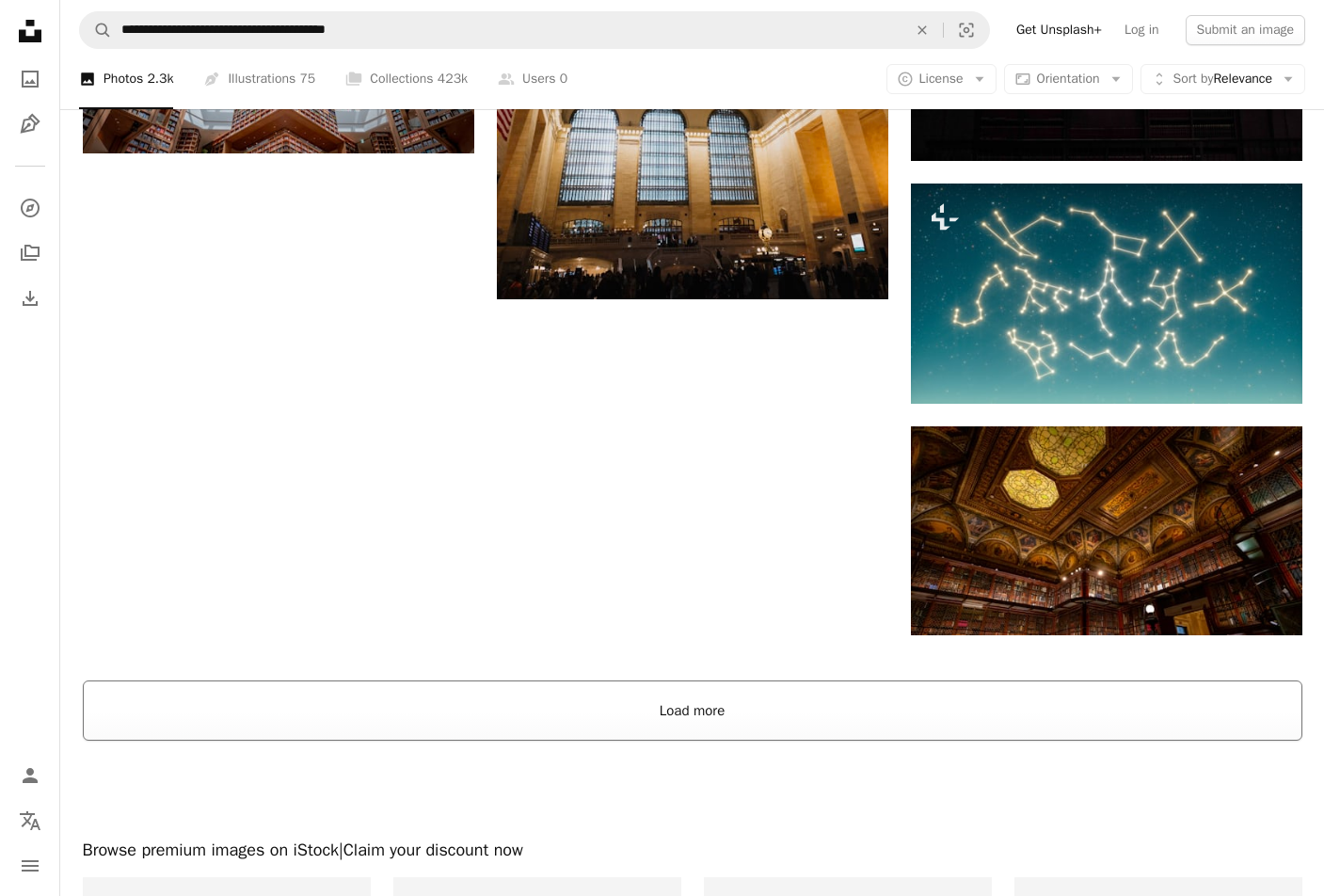 click on "Load more" at bounding box center (693, 711) 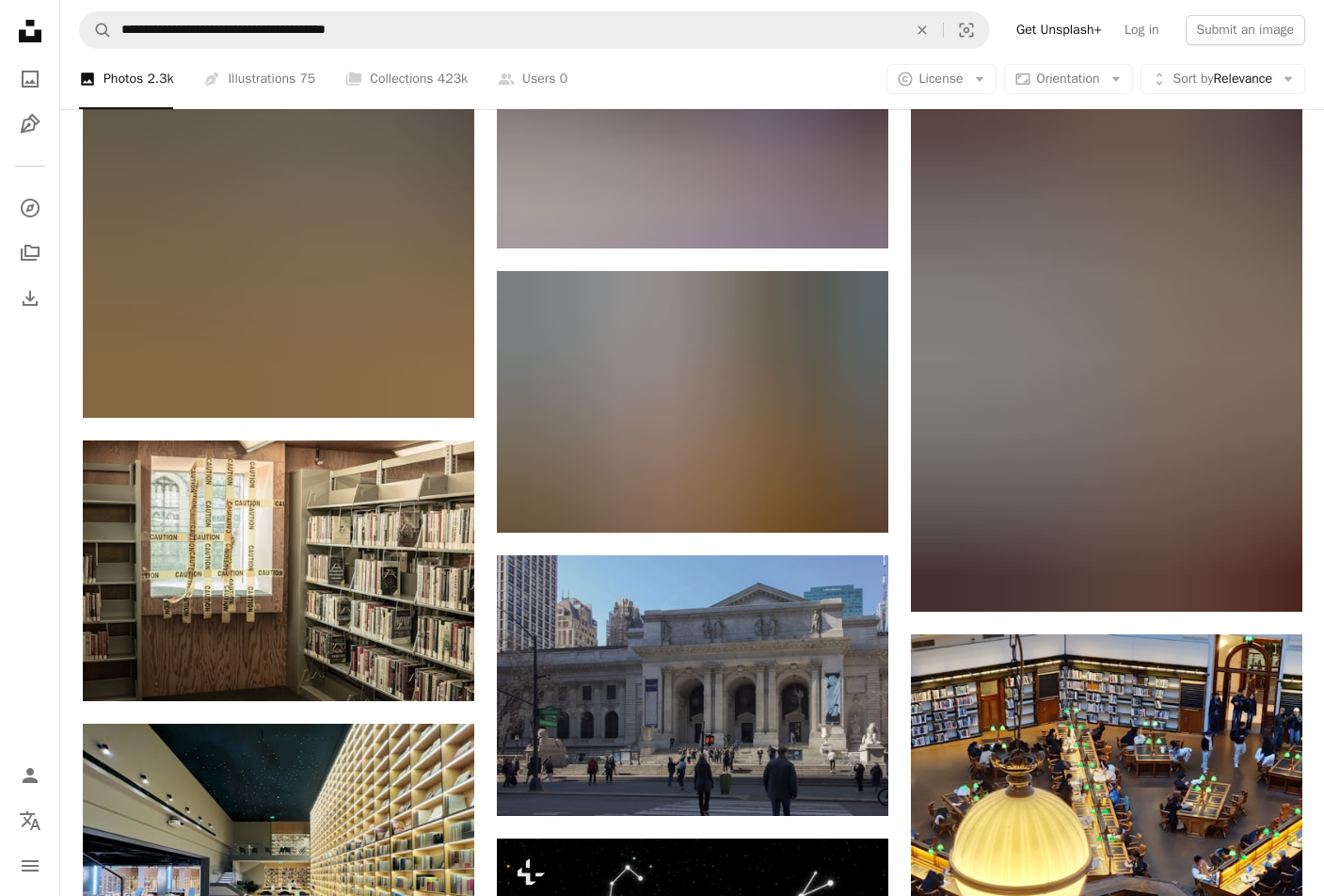 scroll, scrollTop: 5176, scrollLeft: 0, axis: vertical 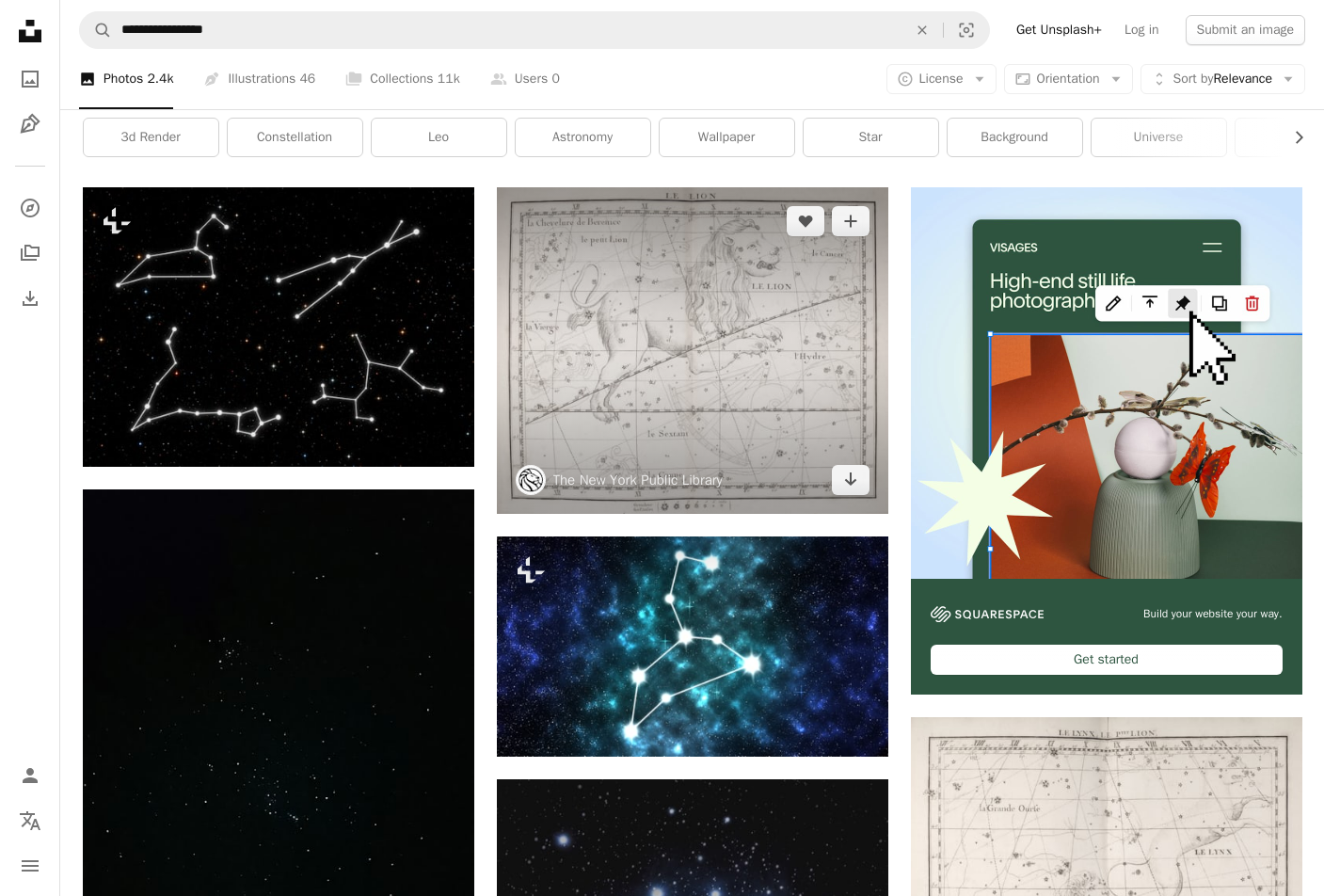 click at bounding box center [693, 350] 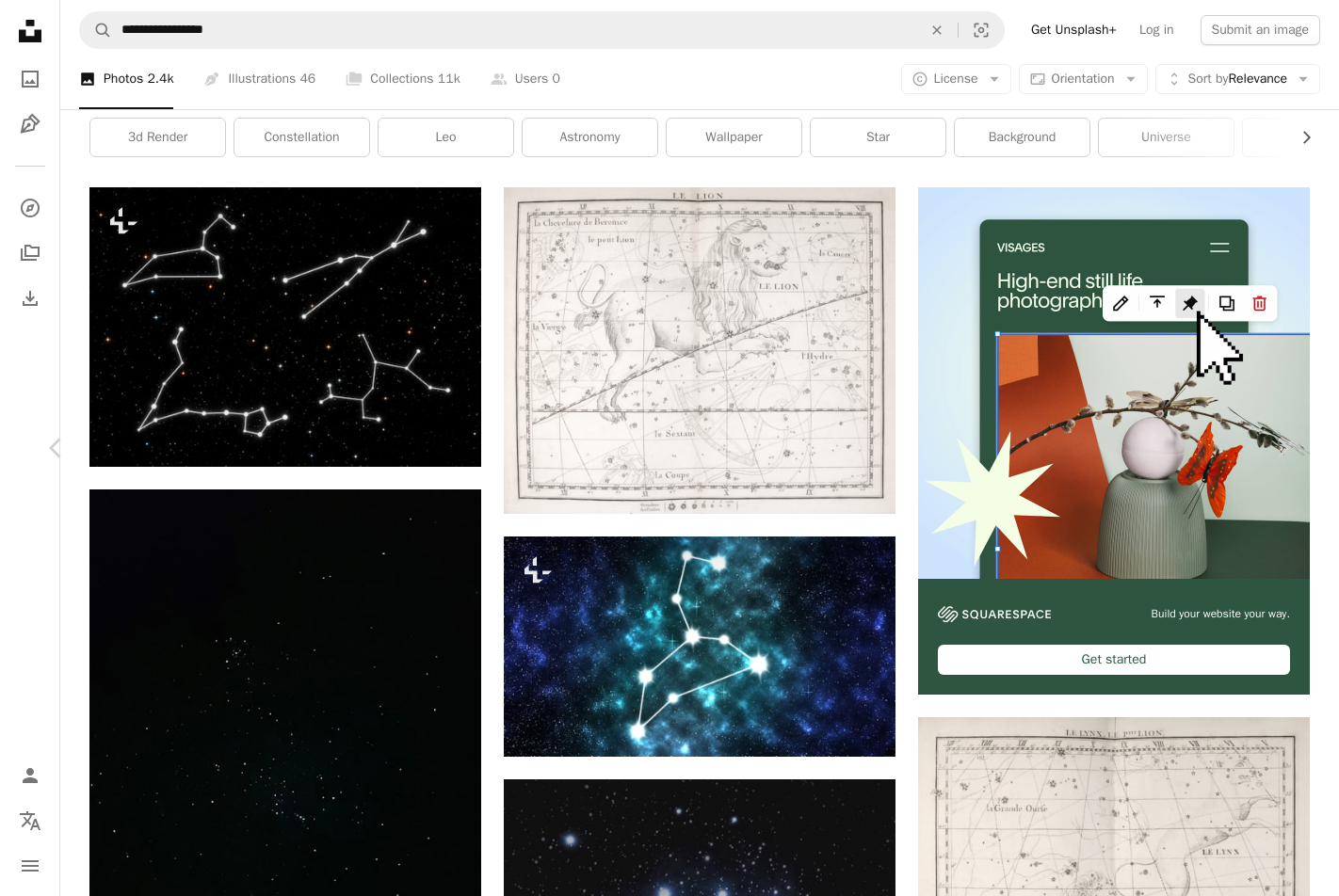 click on "An X shape" at bounding box center [19, 19] 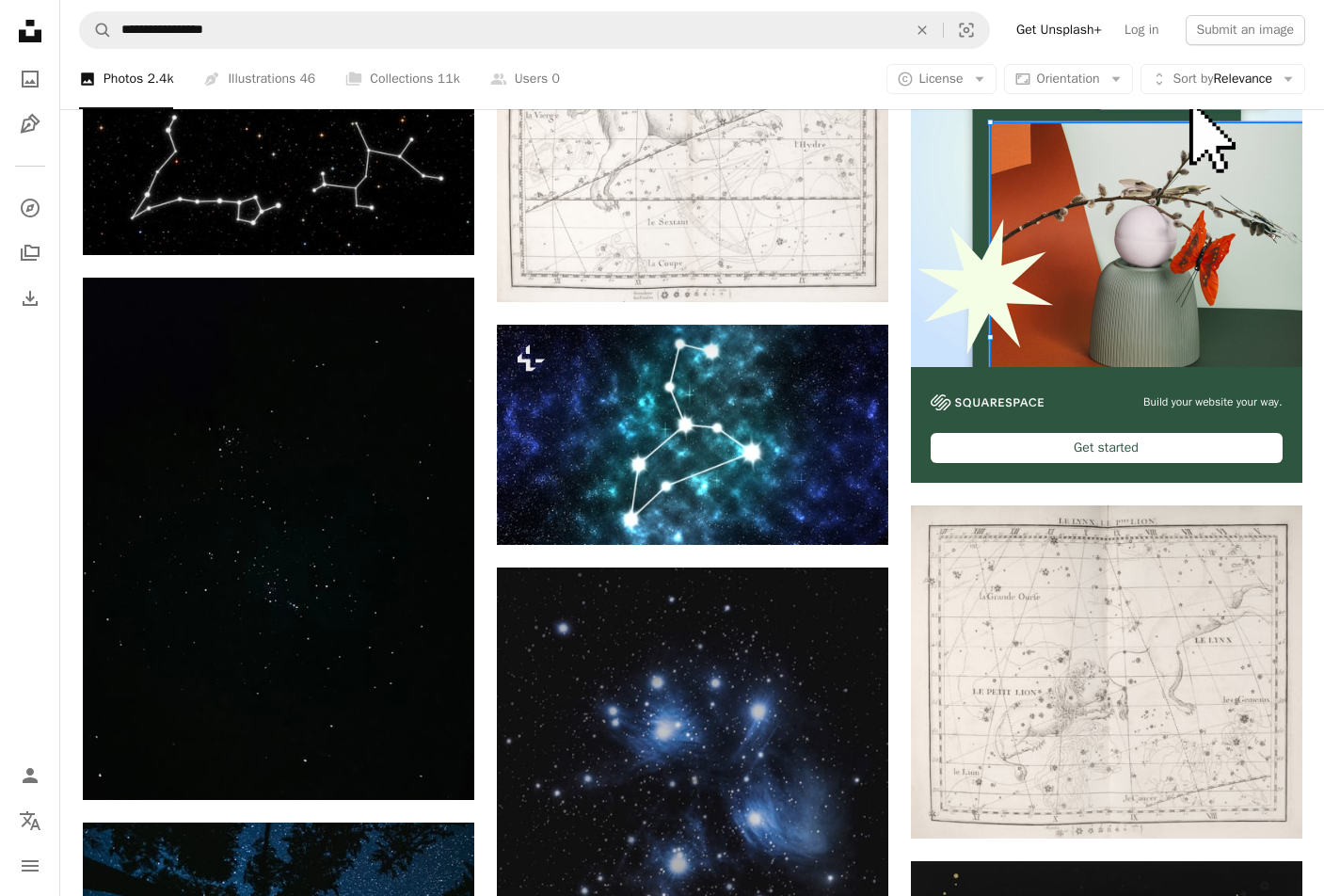 scroll, scrollTop: 565, scrollLeft: 0, axis: vertical 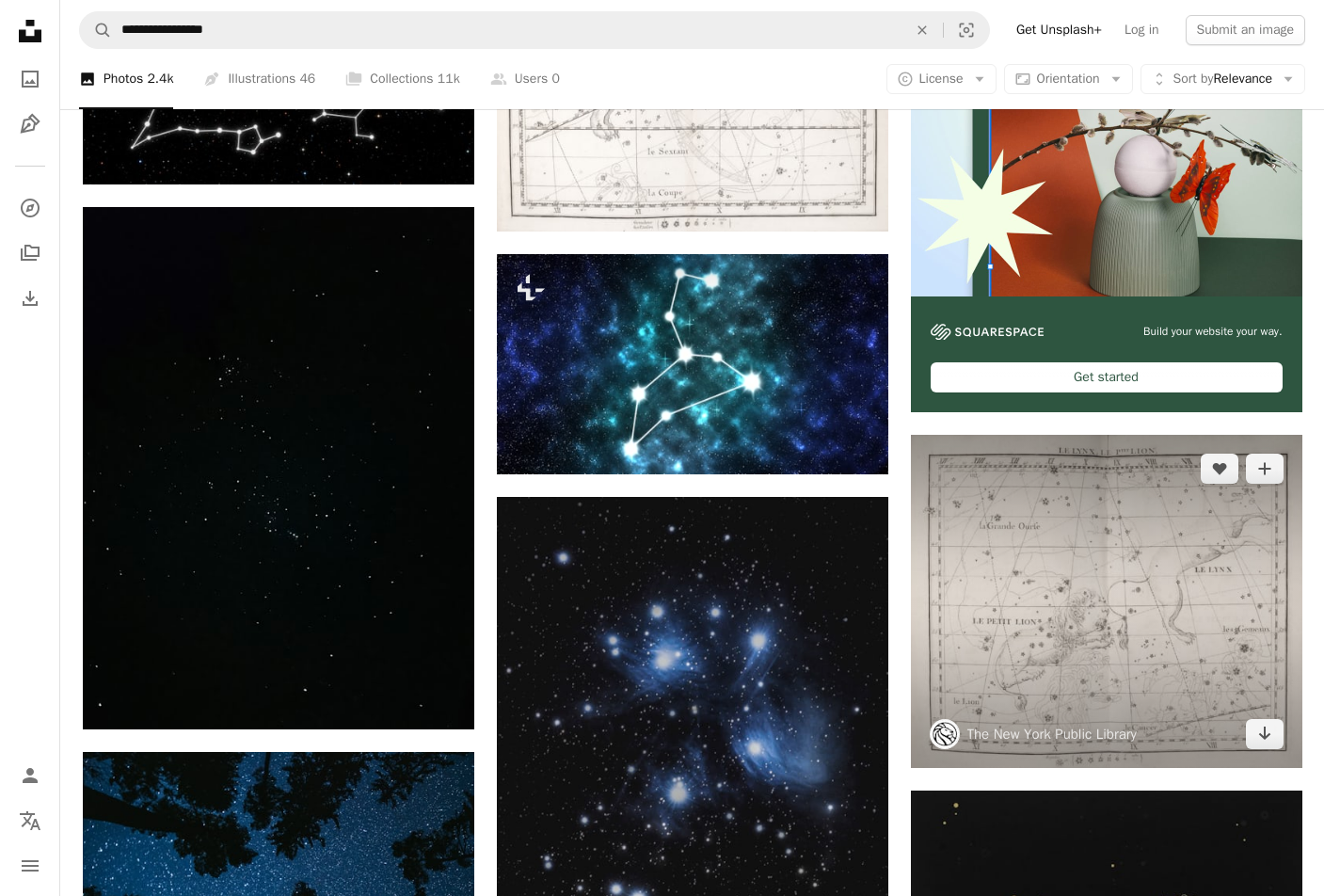 click at bounding box center [1107, 601] 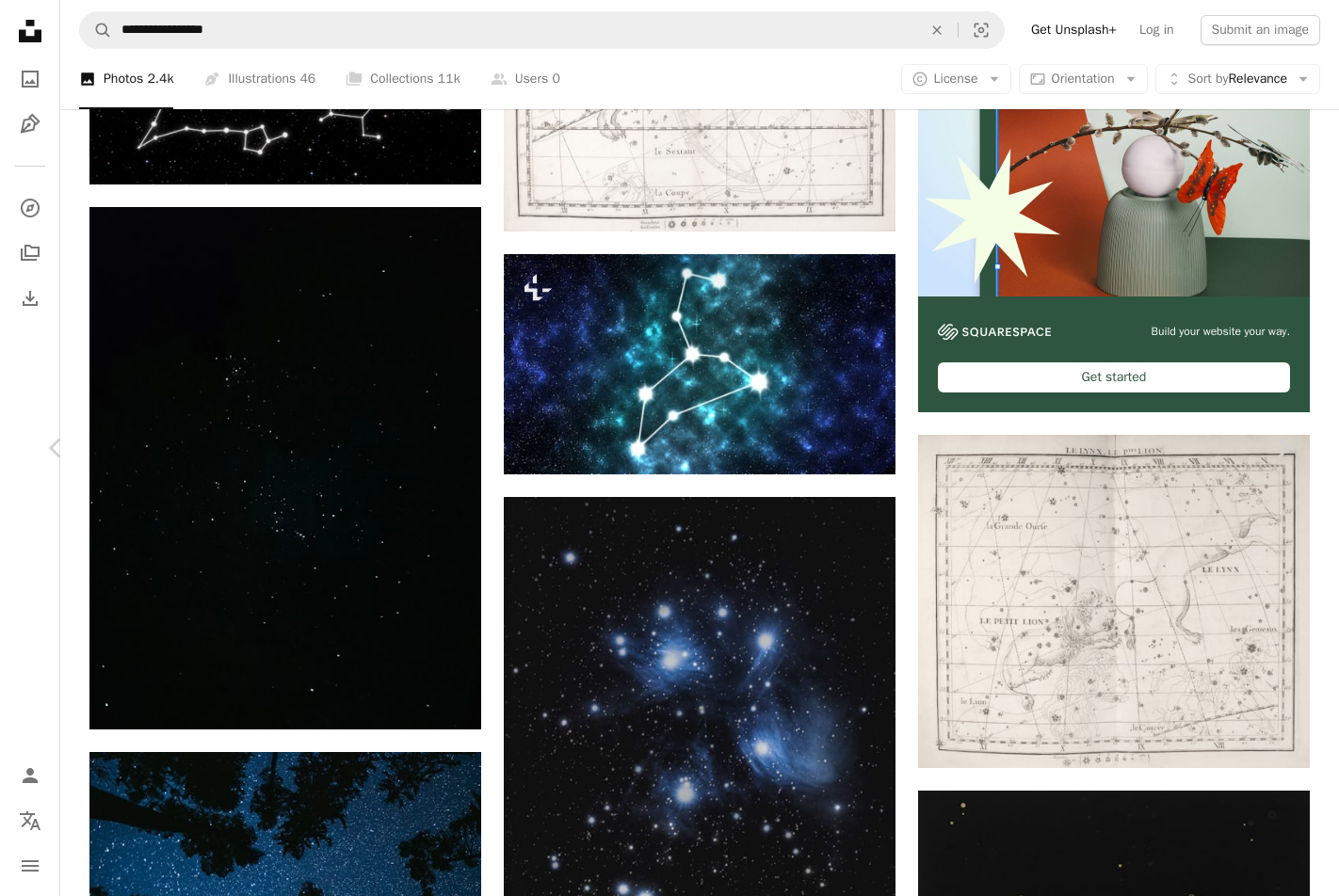 click on "An X shape" at bounding box center (19, 19) 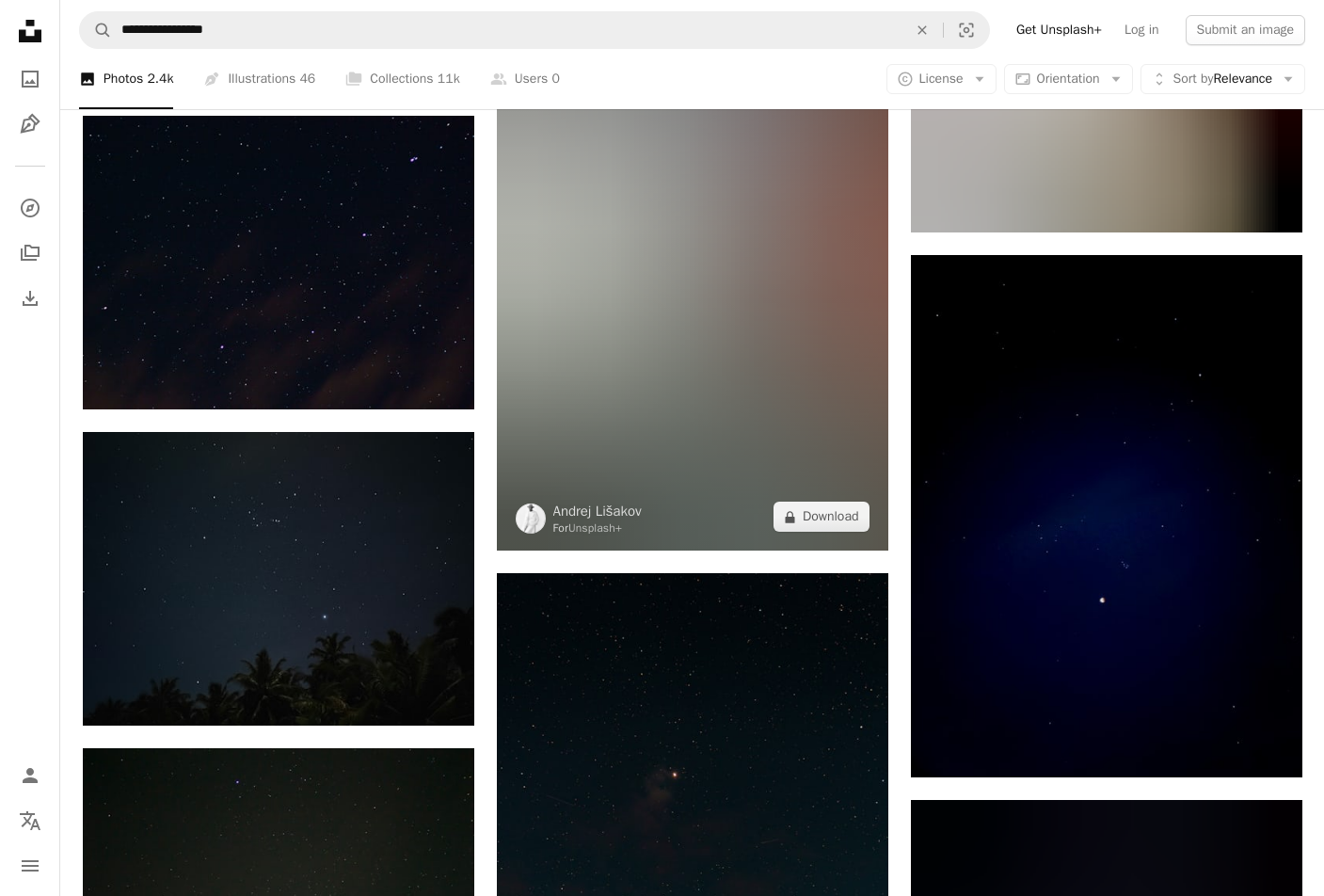 scroll, scrollTop: 10918, scrollLeft: 0, axis: vertical 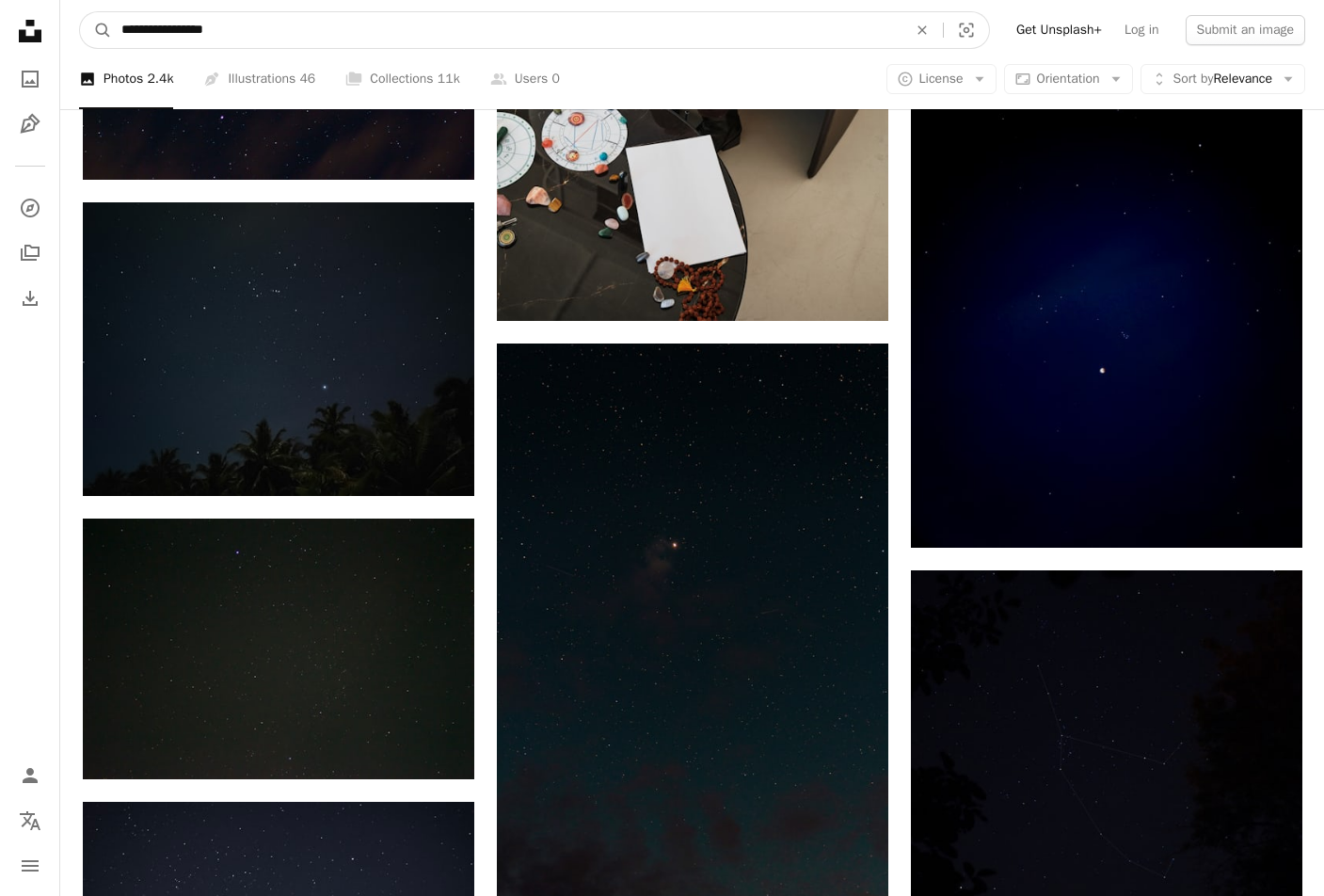 drag, startPoint x: 263, startPoint y: 32, endPoint x: 65, endPoint y: 48, distance: 198.64541 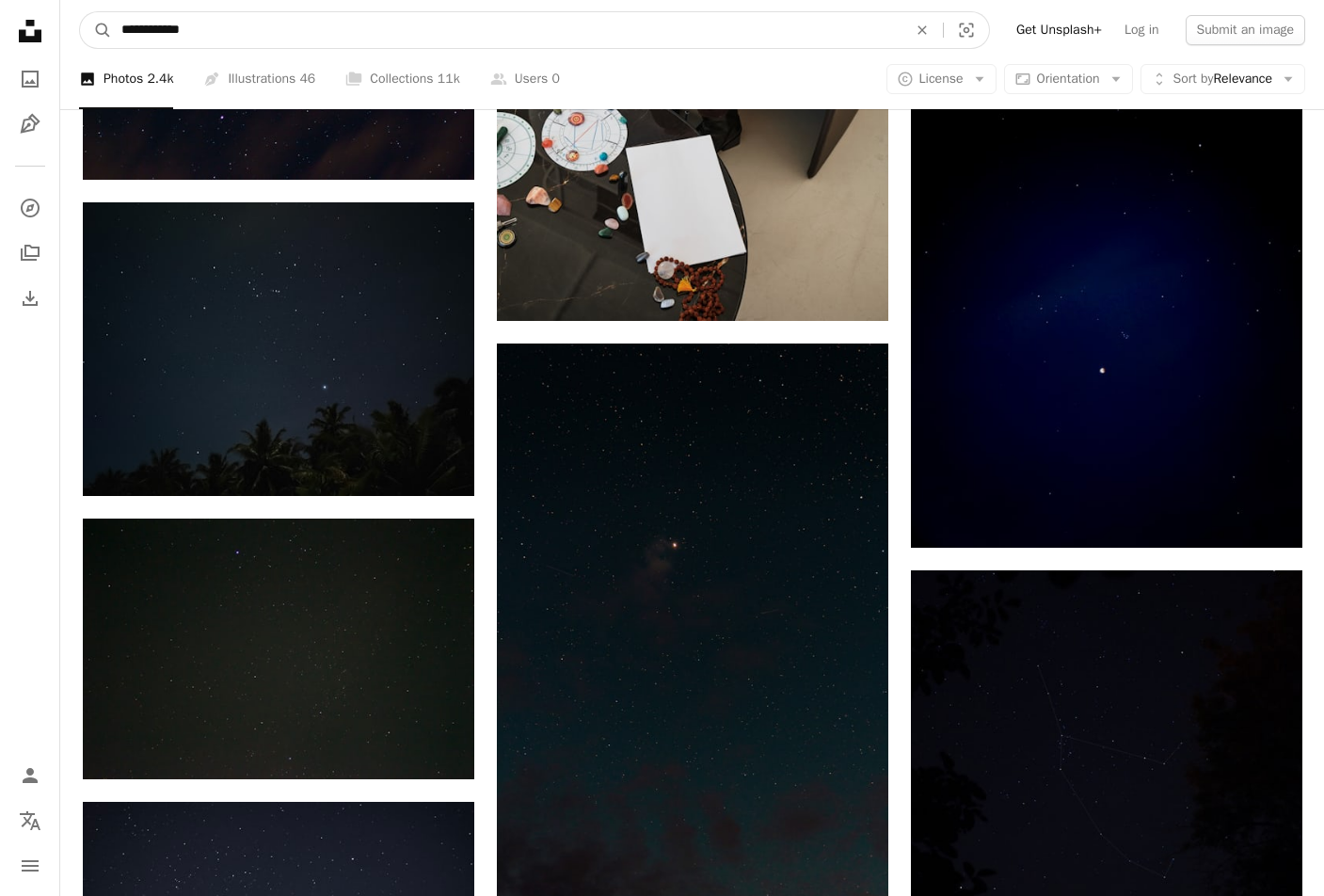 type on "**********" 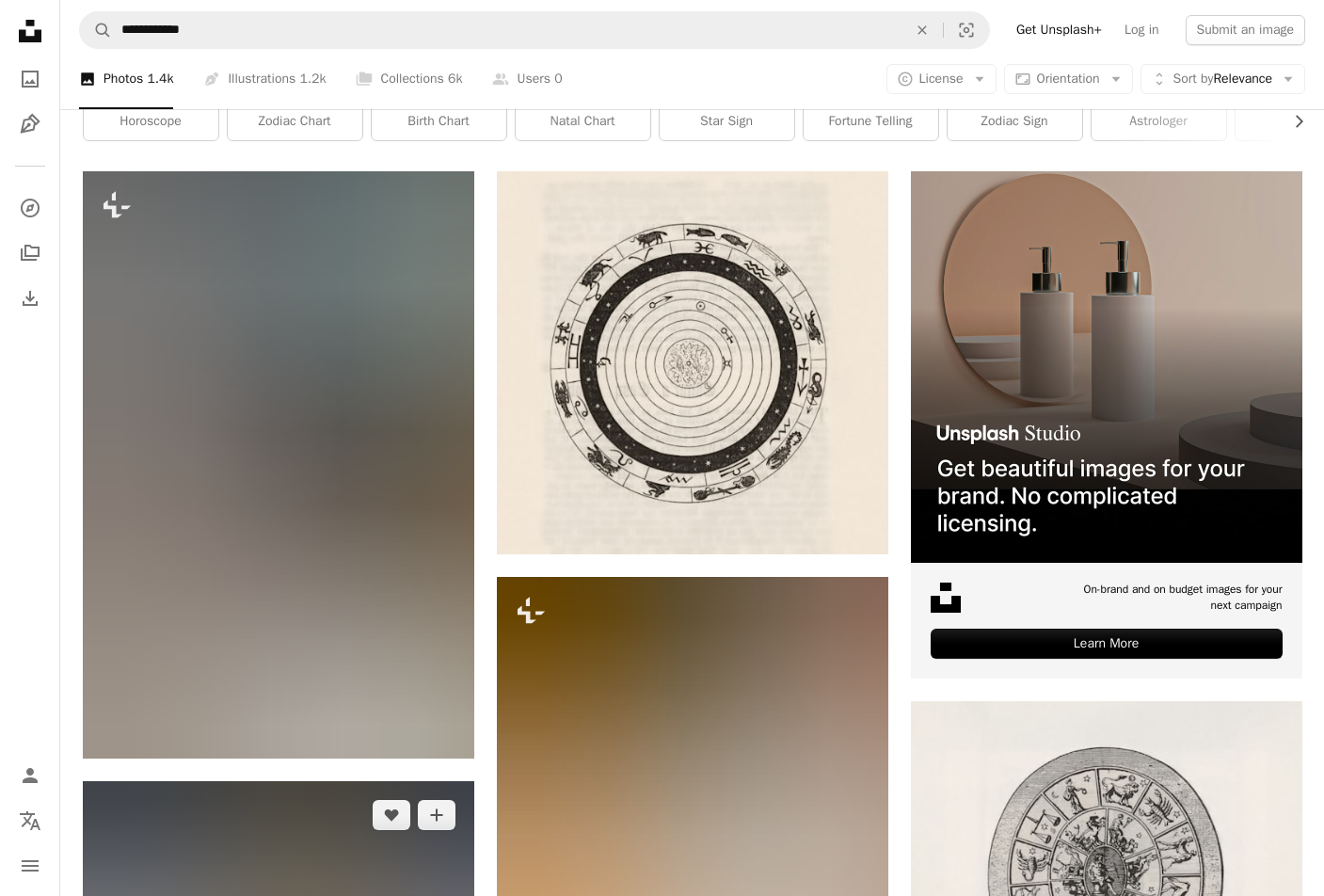 scroll, scrollTop: 282, scrollLeft: 0, axis: vertical 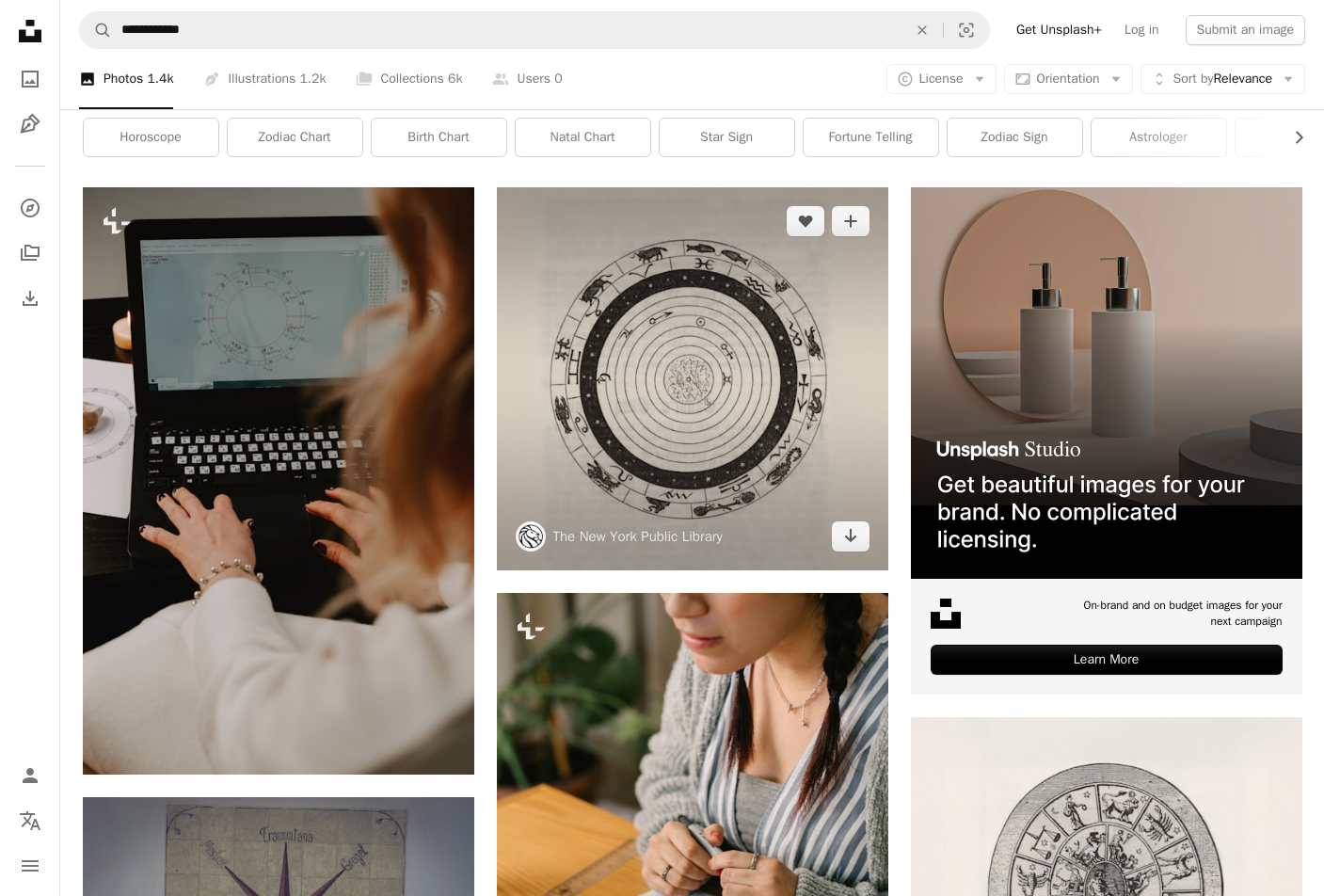 click at bounding box center [693, 378] 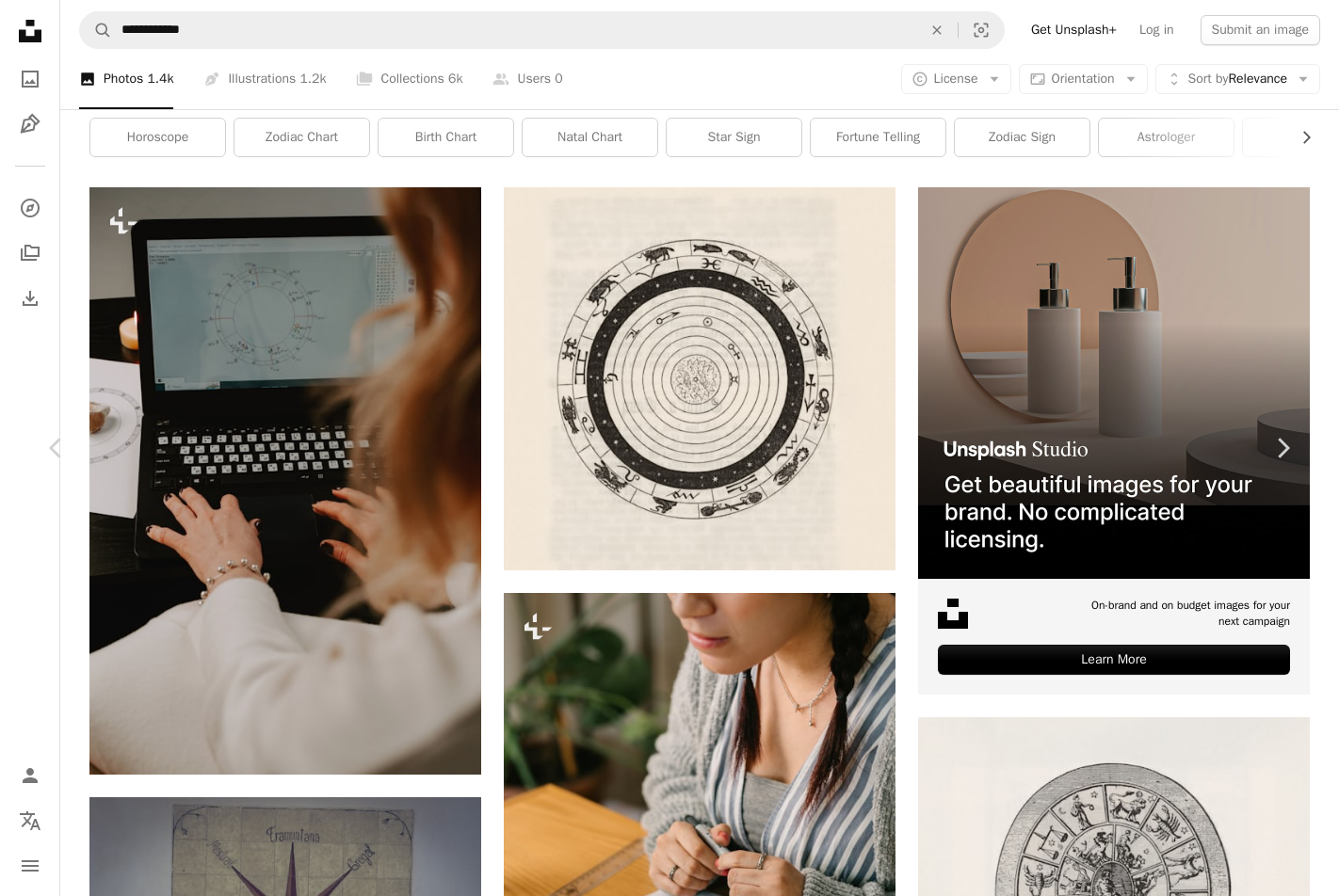 click on "Download free" at bounding box center [1108, 4401] 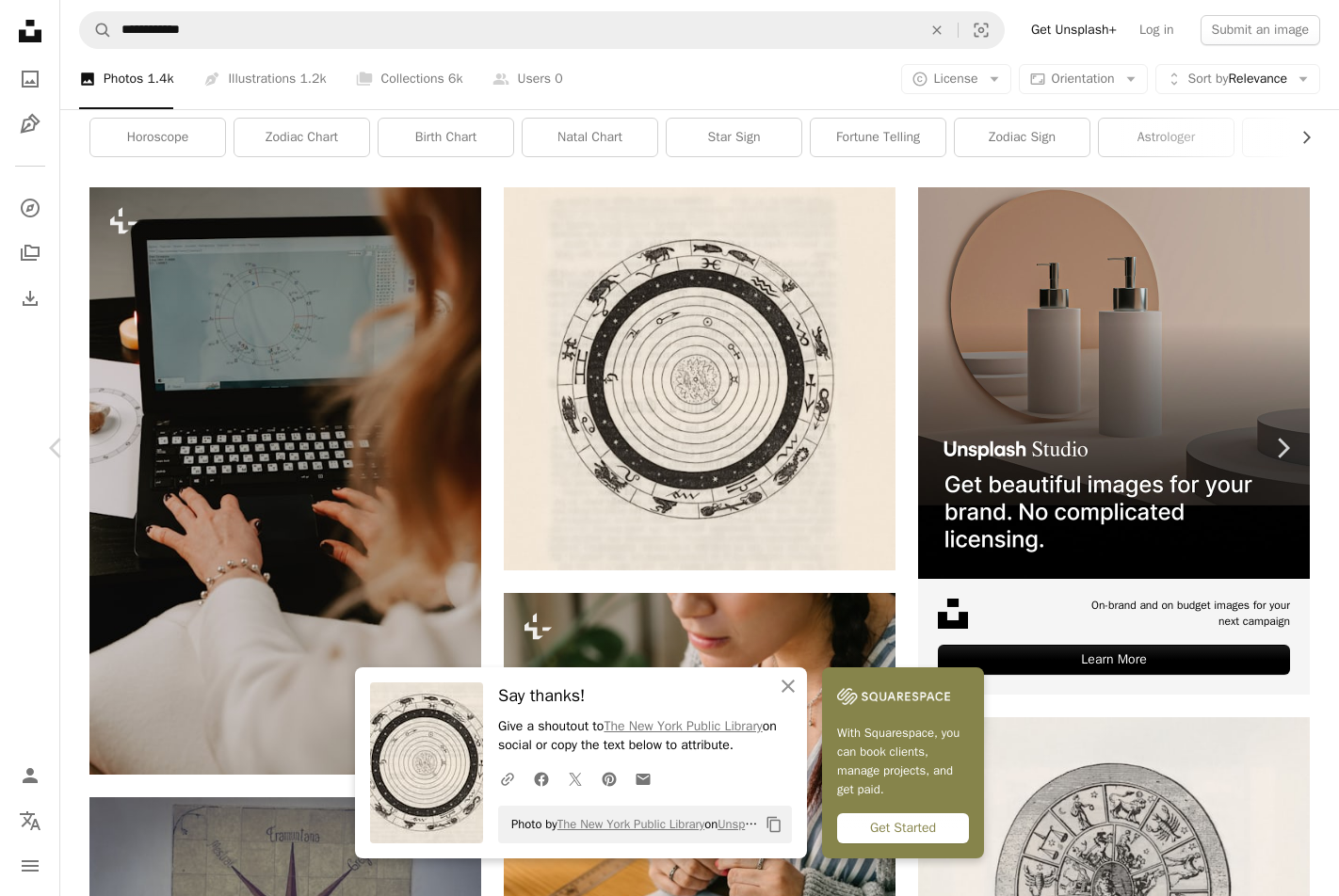 click on "The New York Public Library nypl A heart A plus sign Download free Chevron down" at bounding box center (662, 4401) 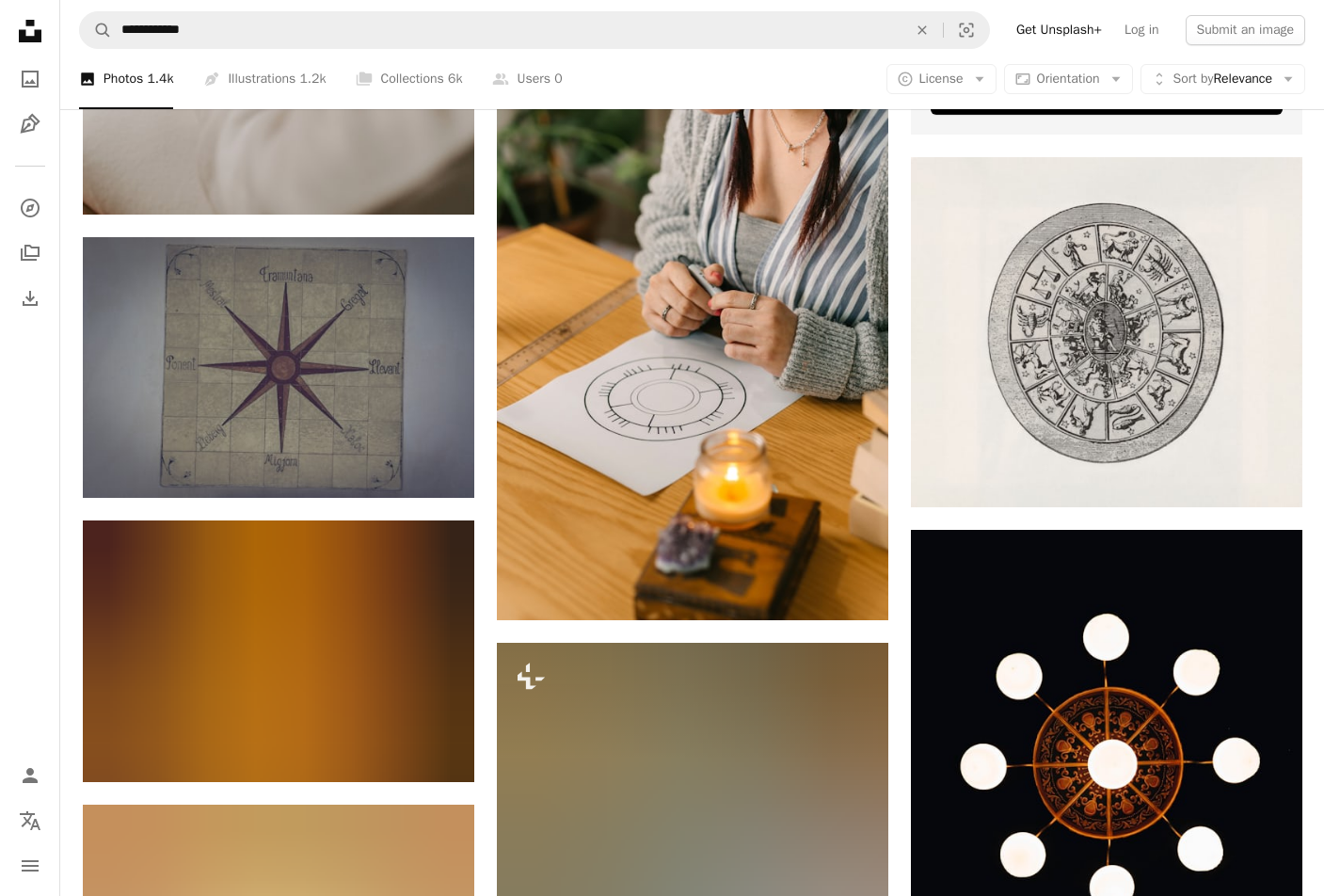 scroll, scrollTop: 753, scrollLeft: 0, axis: vertical 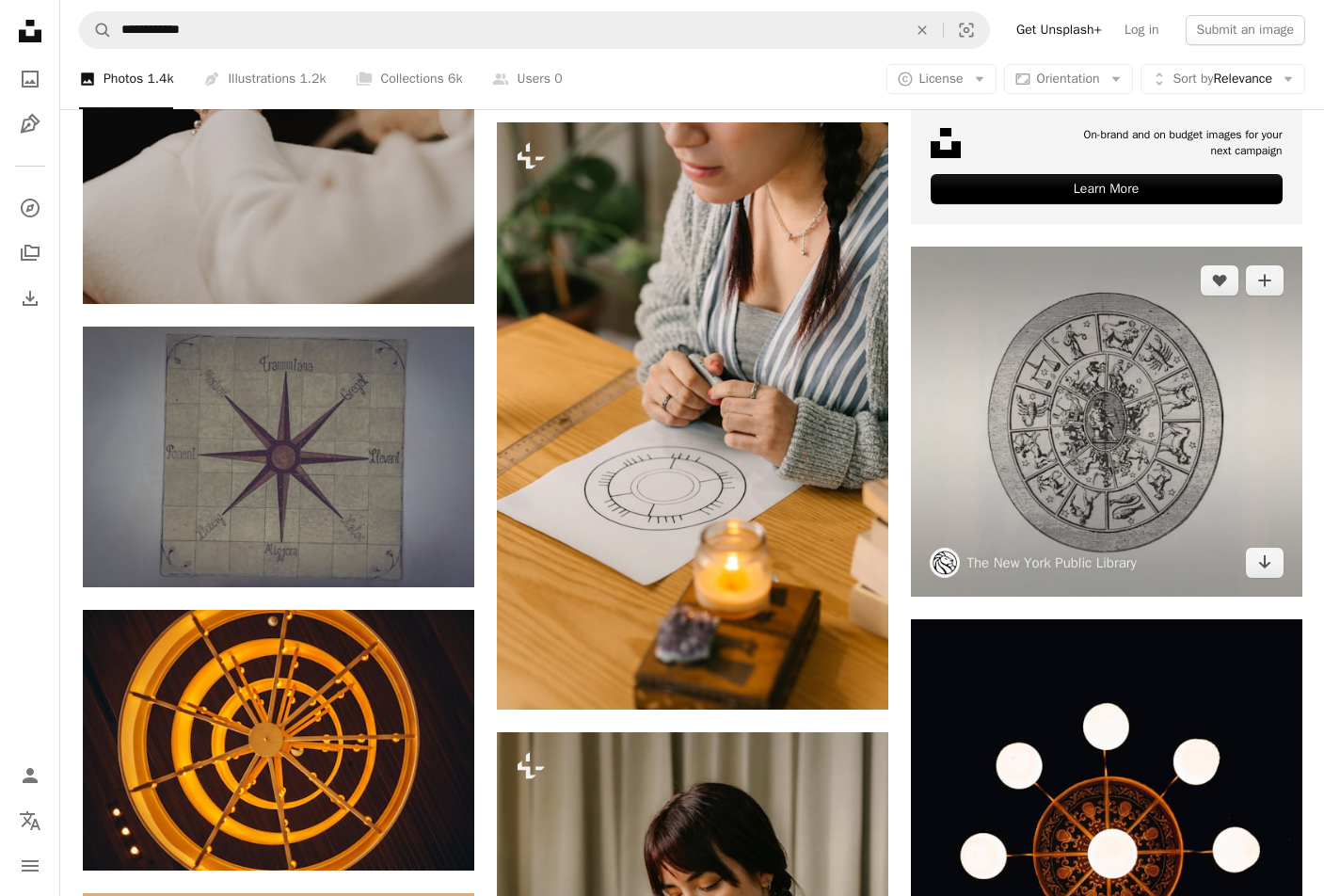 click at bounding box center (1107, 422) 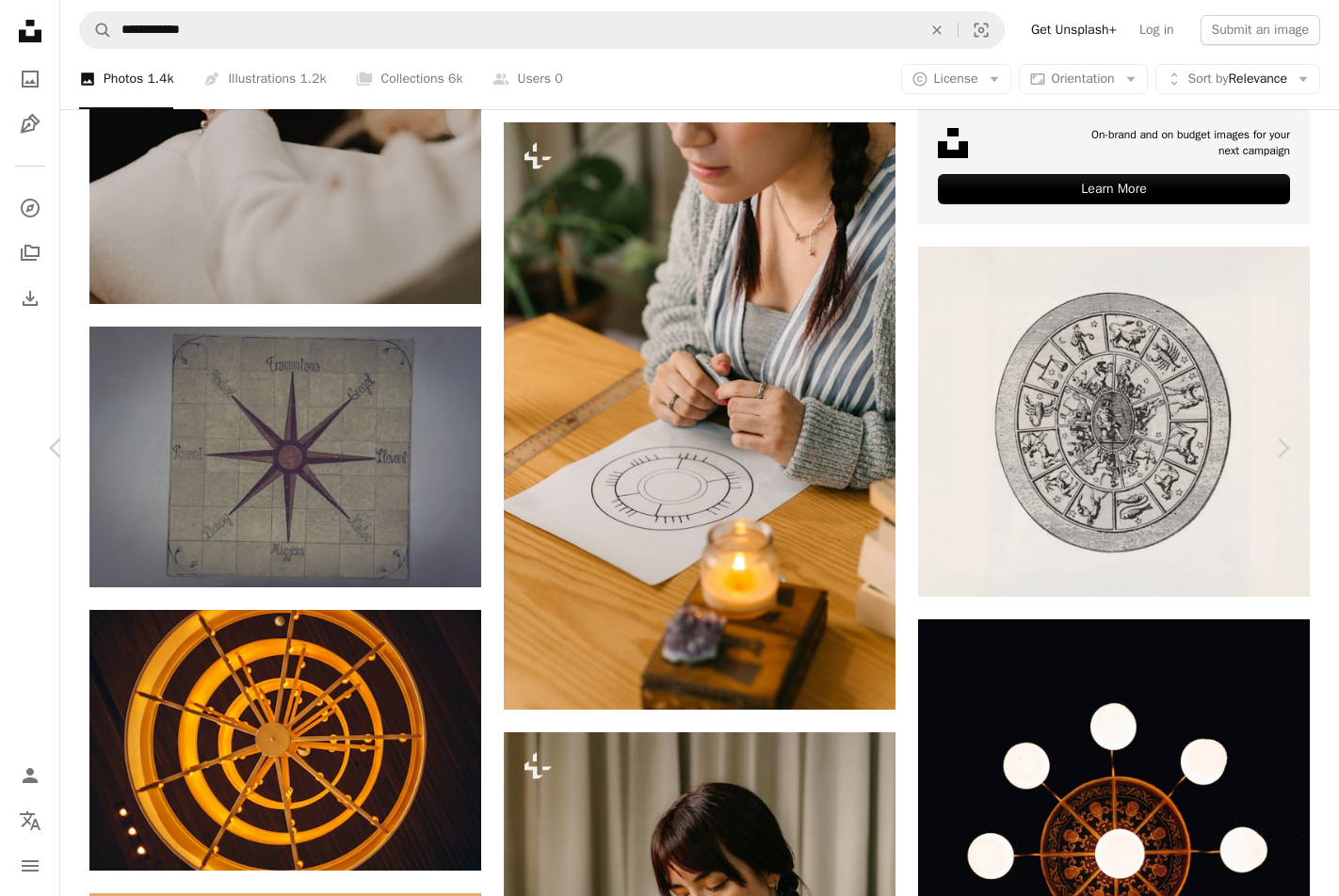 click on "Download free" at bounding box center [1108, 3931] 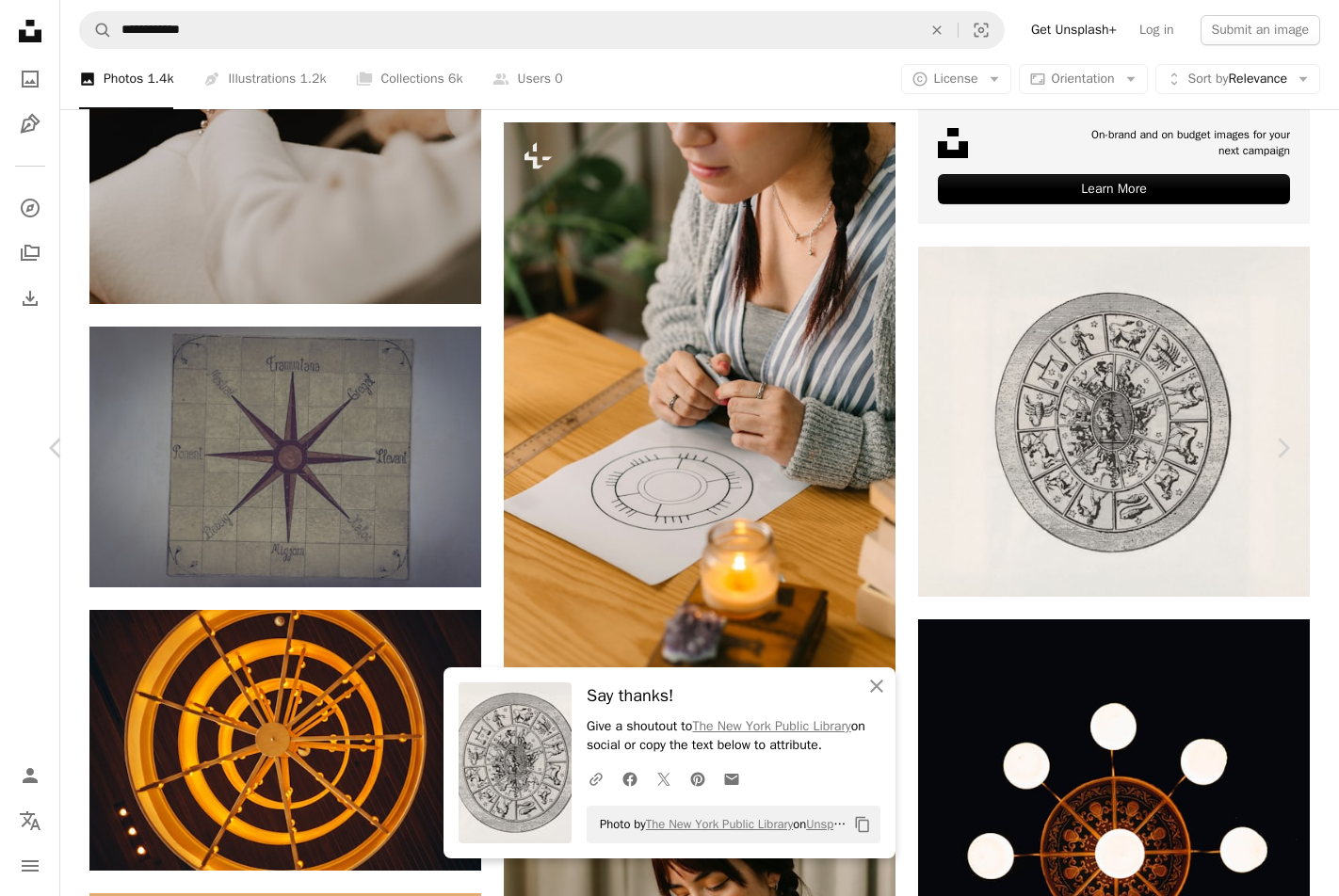 click on "An X shape" at bounding box center [19, 19] 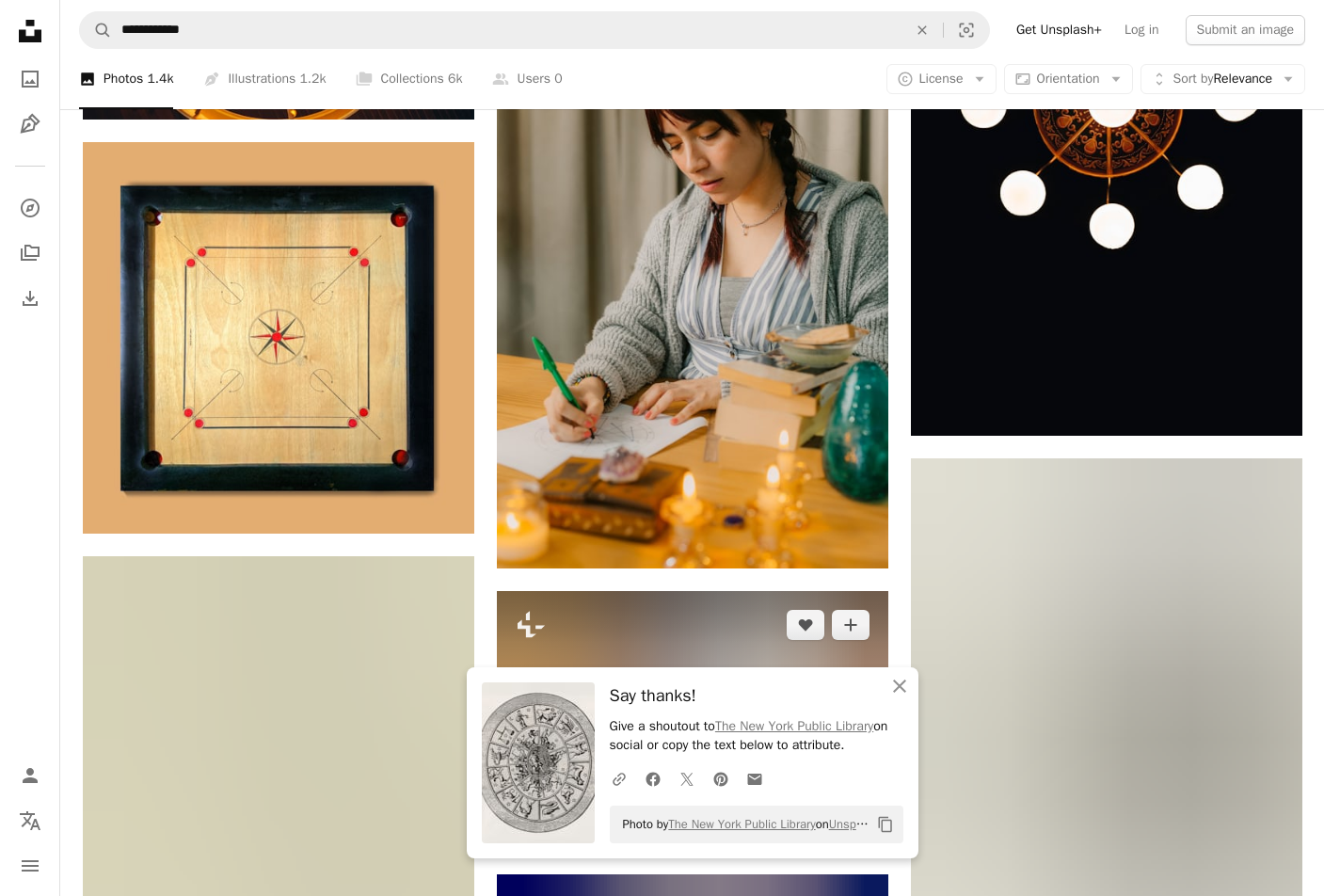 scroll, scrollTop: 1506, scrollLeft: 0, axis: vertical 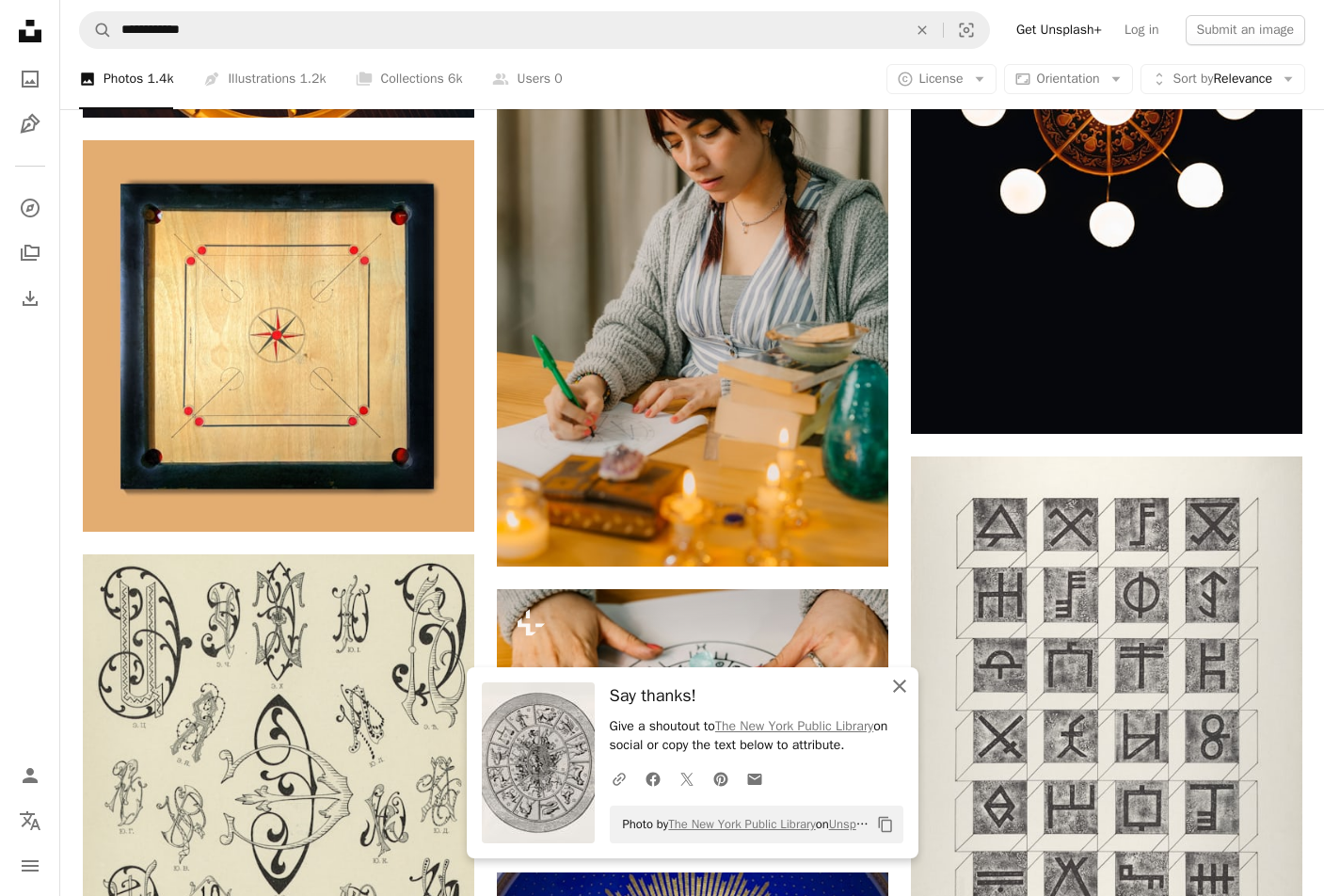 click at bounding box center [900, 686] 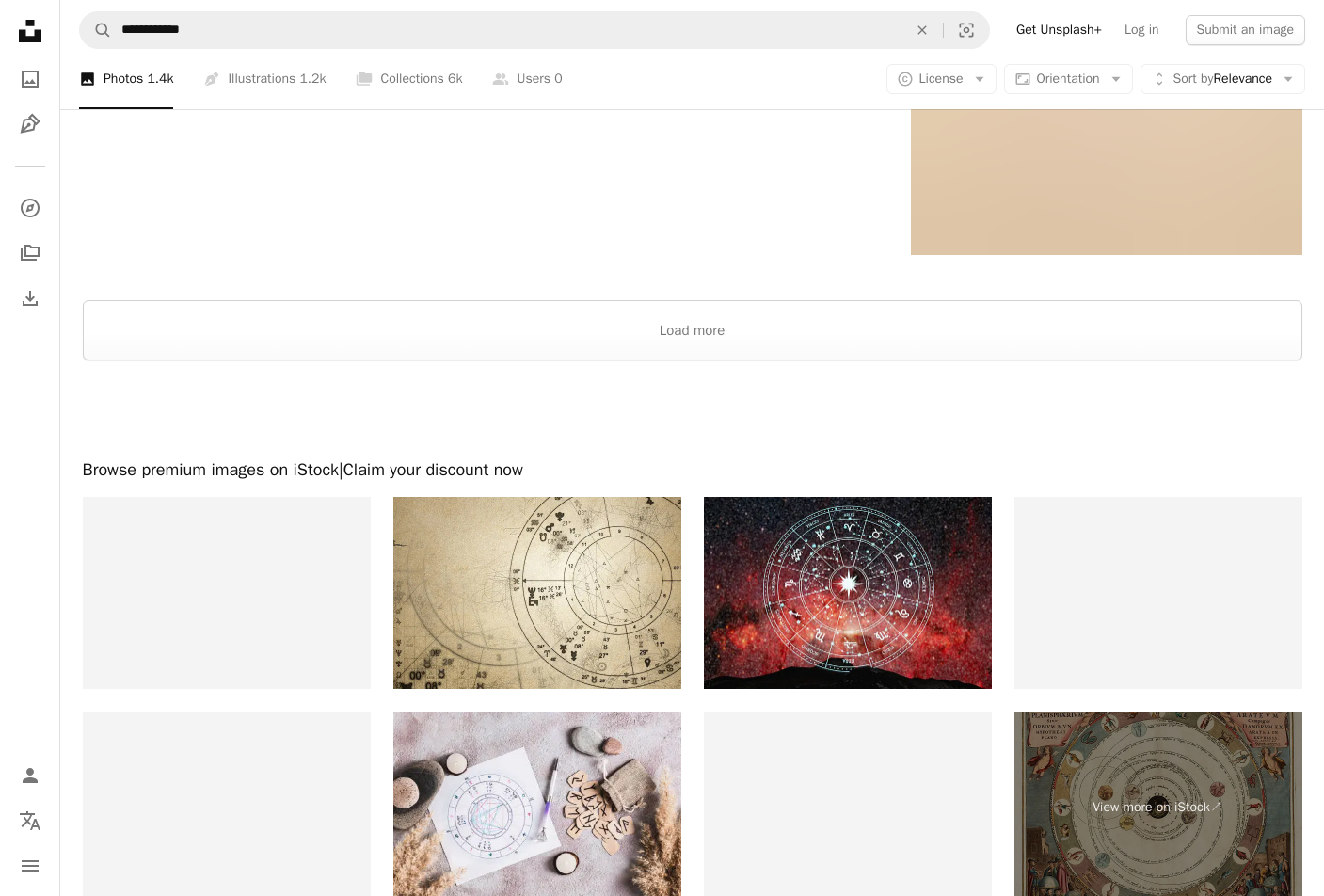 scroll, scrollTop: 3576, scrollLeft: 0, axis: vertical 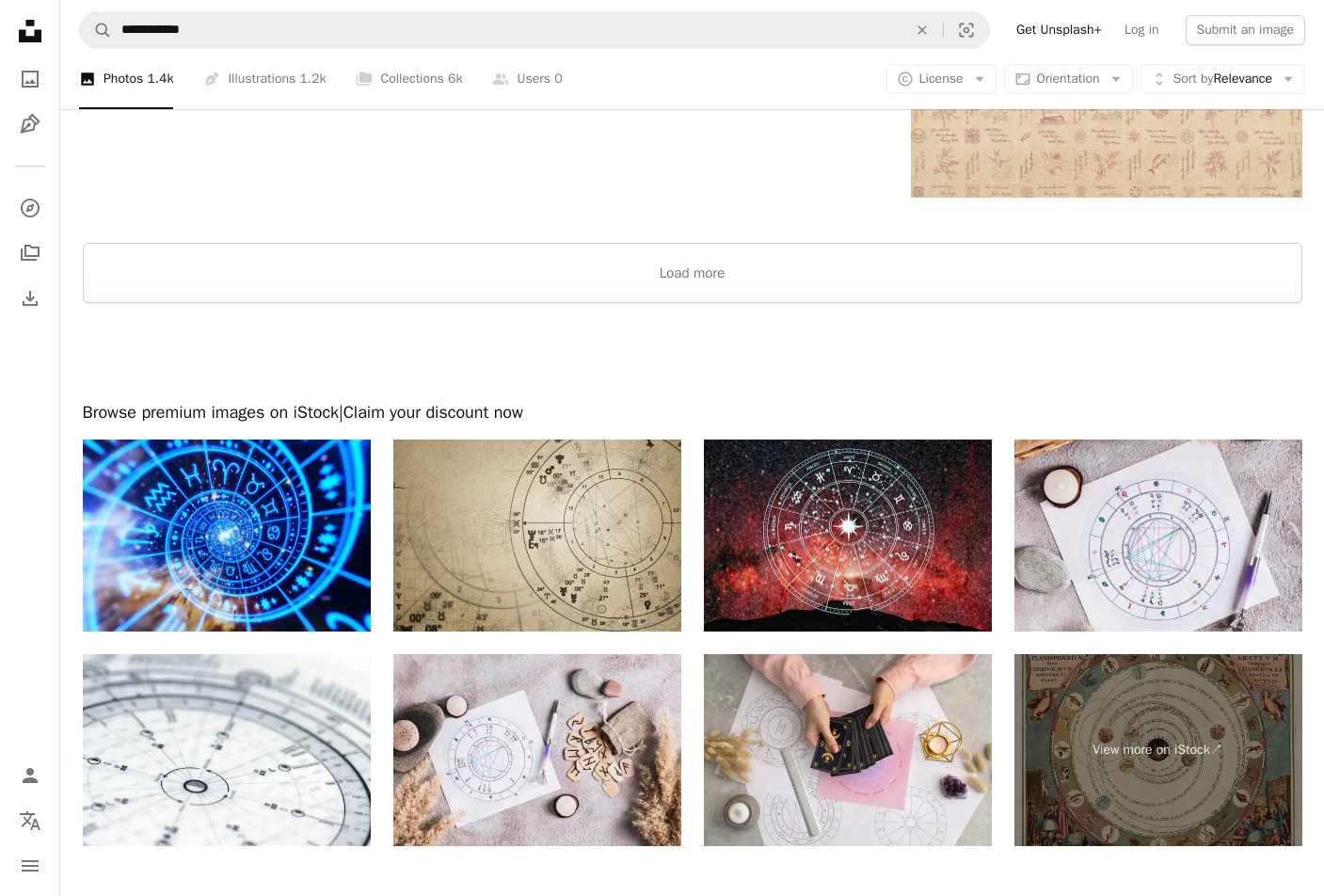 click at bounding box center (537, 536) 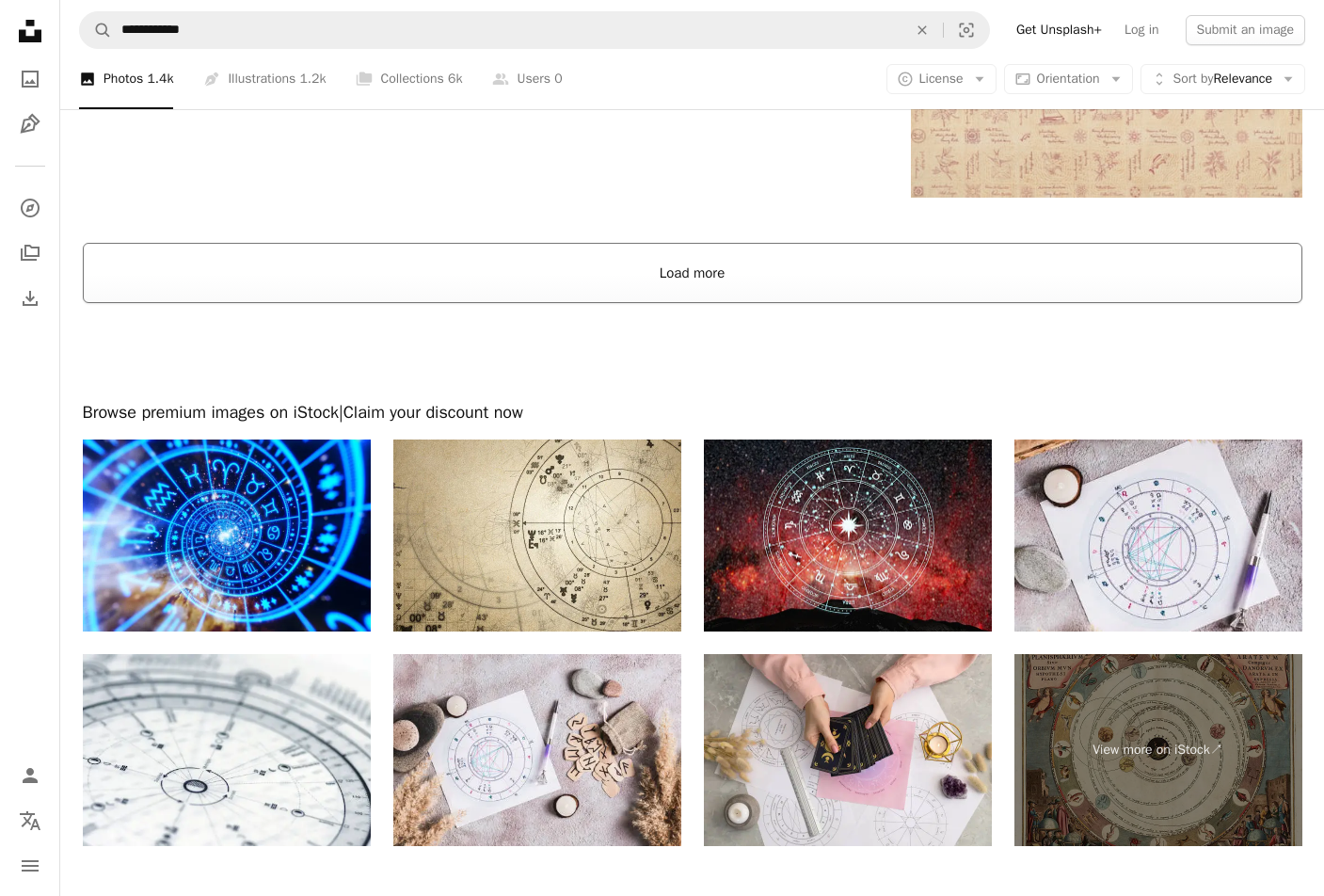 click on "Load more" at bounding box center [693, 273] 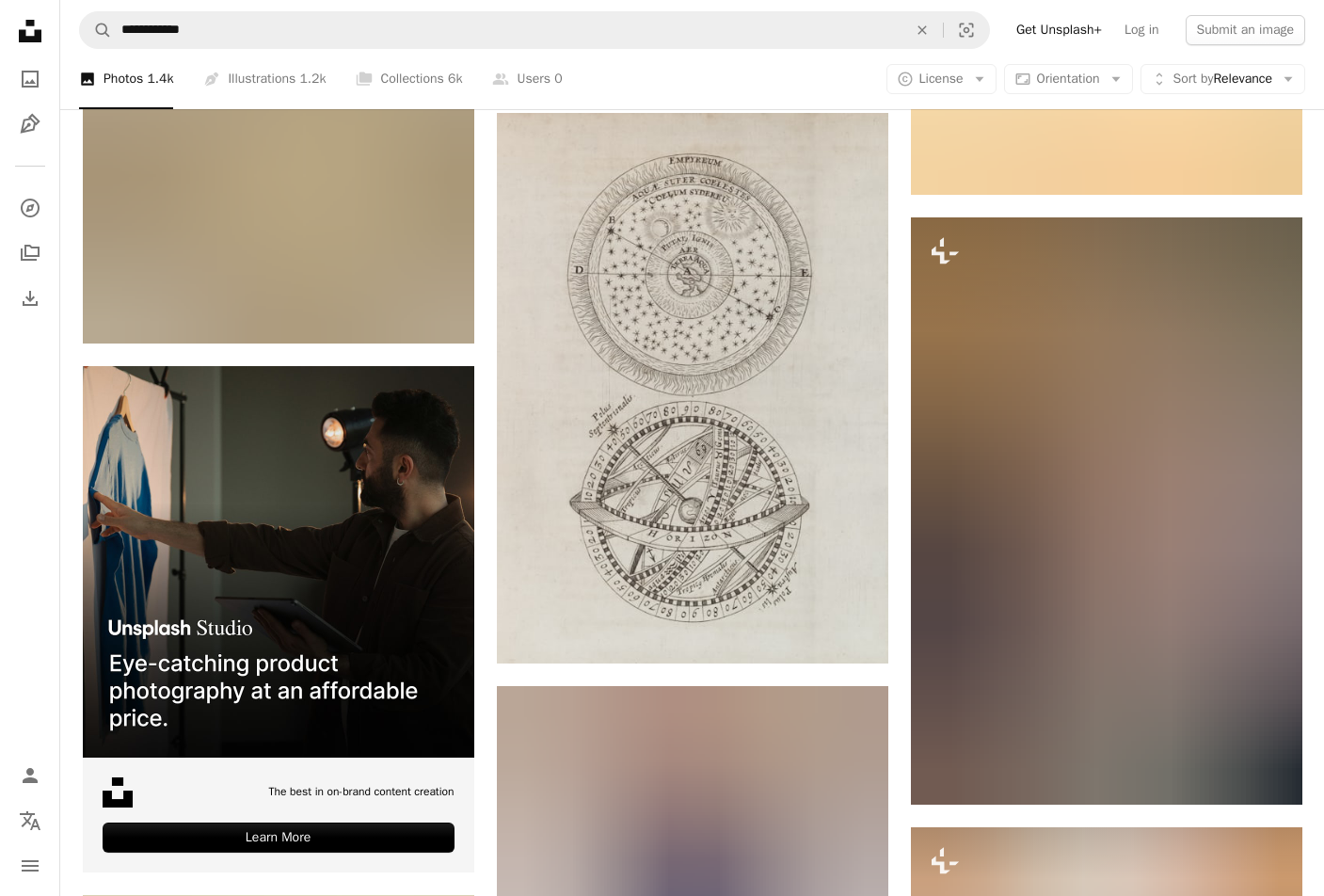 scroll, scrollTop: 3953, scrollLeft: 0, axis: vertical 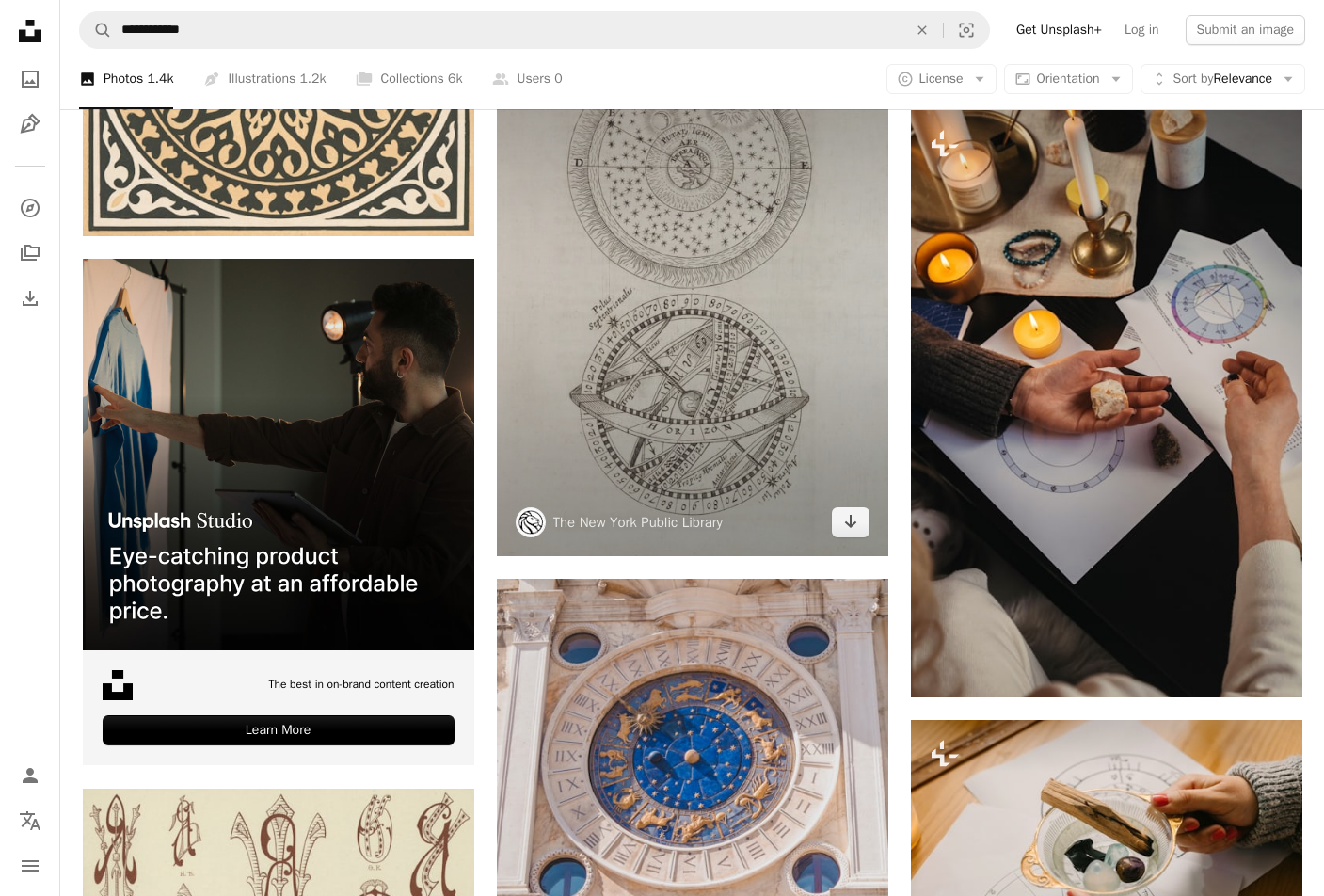 click at bounding box center (693, 280) 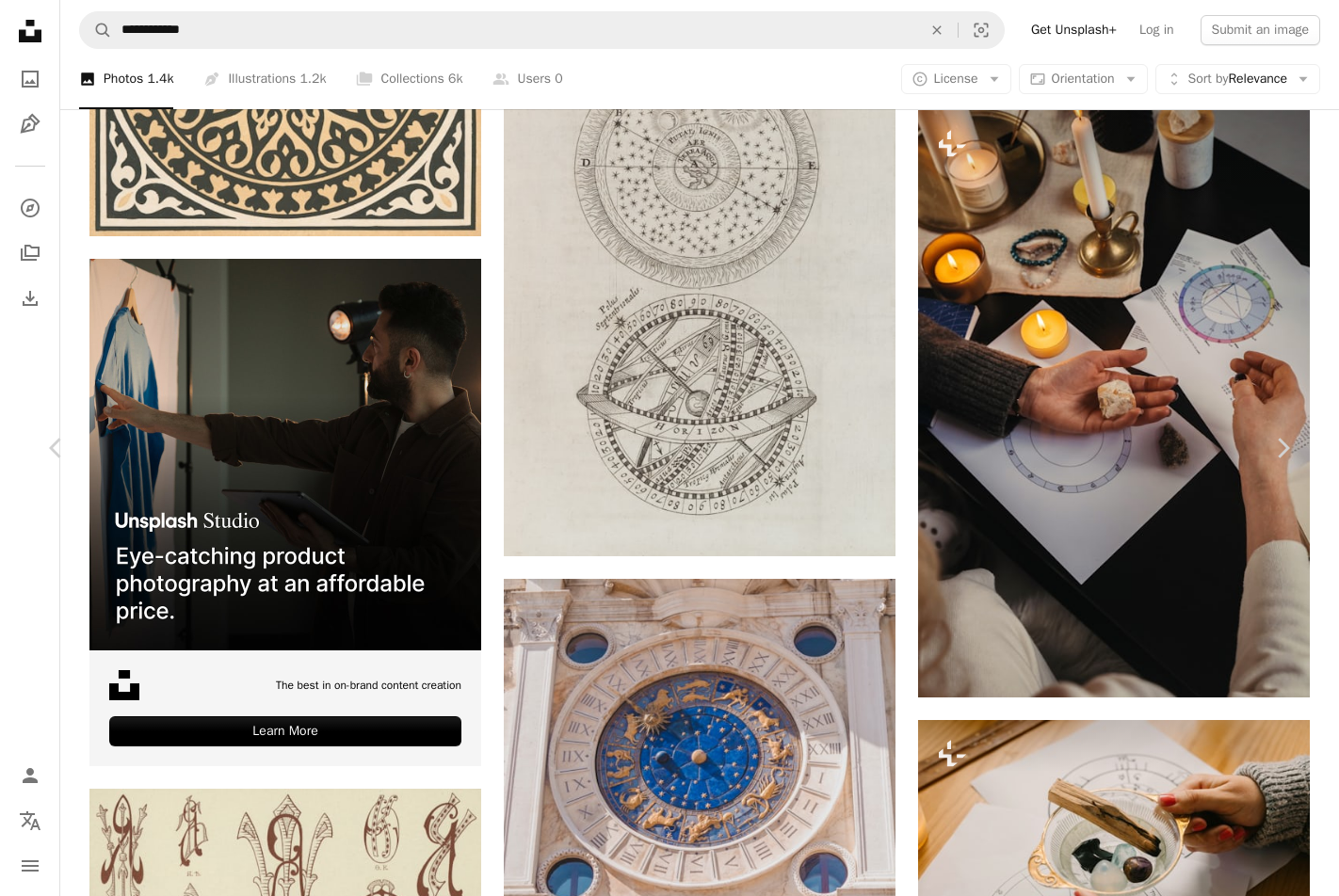 click on "Download free" at bounding box center [1108, 13177] 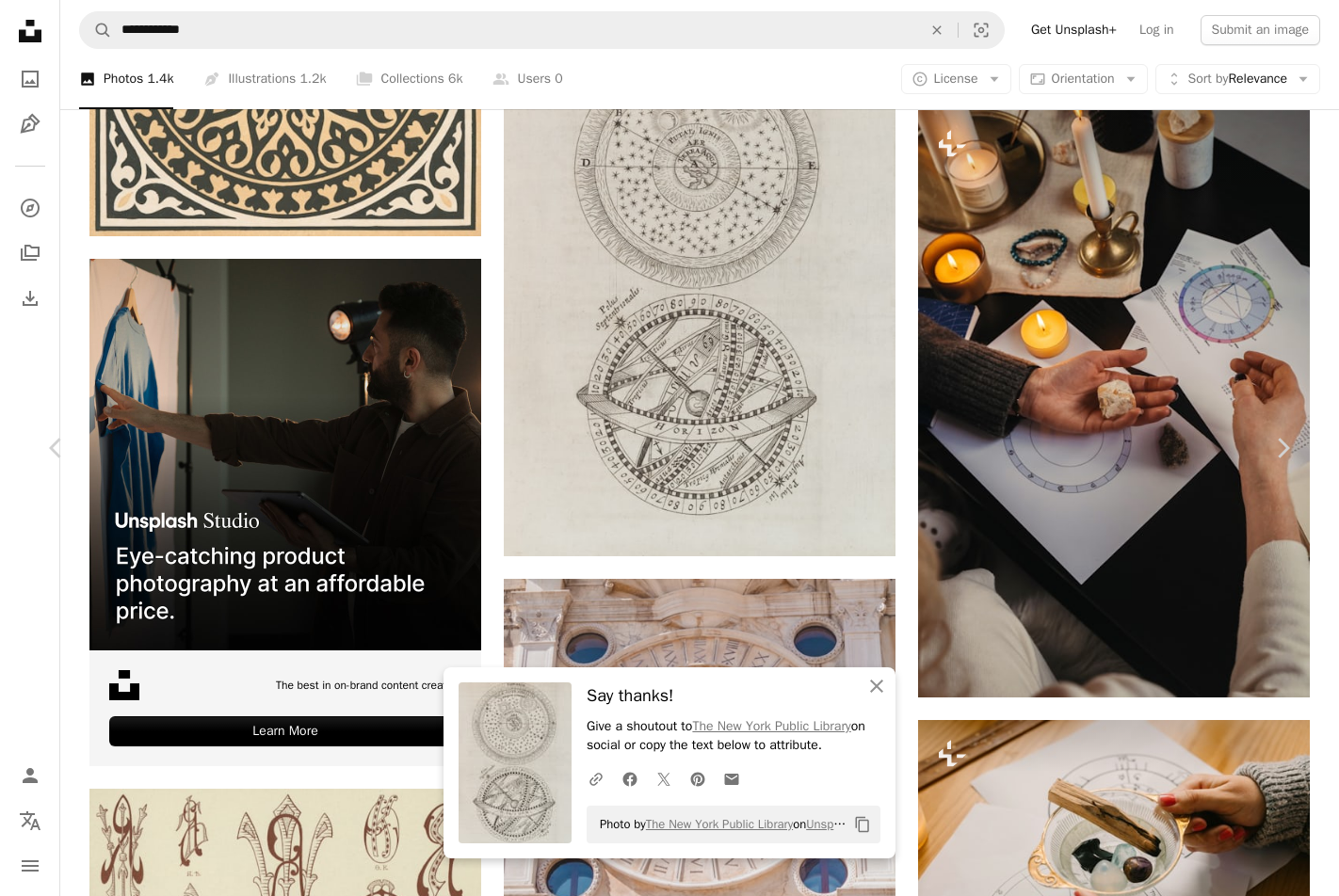 click on "An X shape" at bounding box center [19, 19] 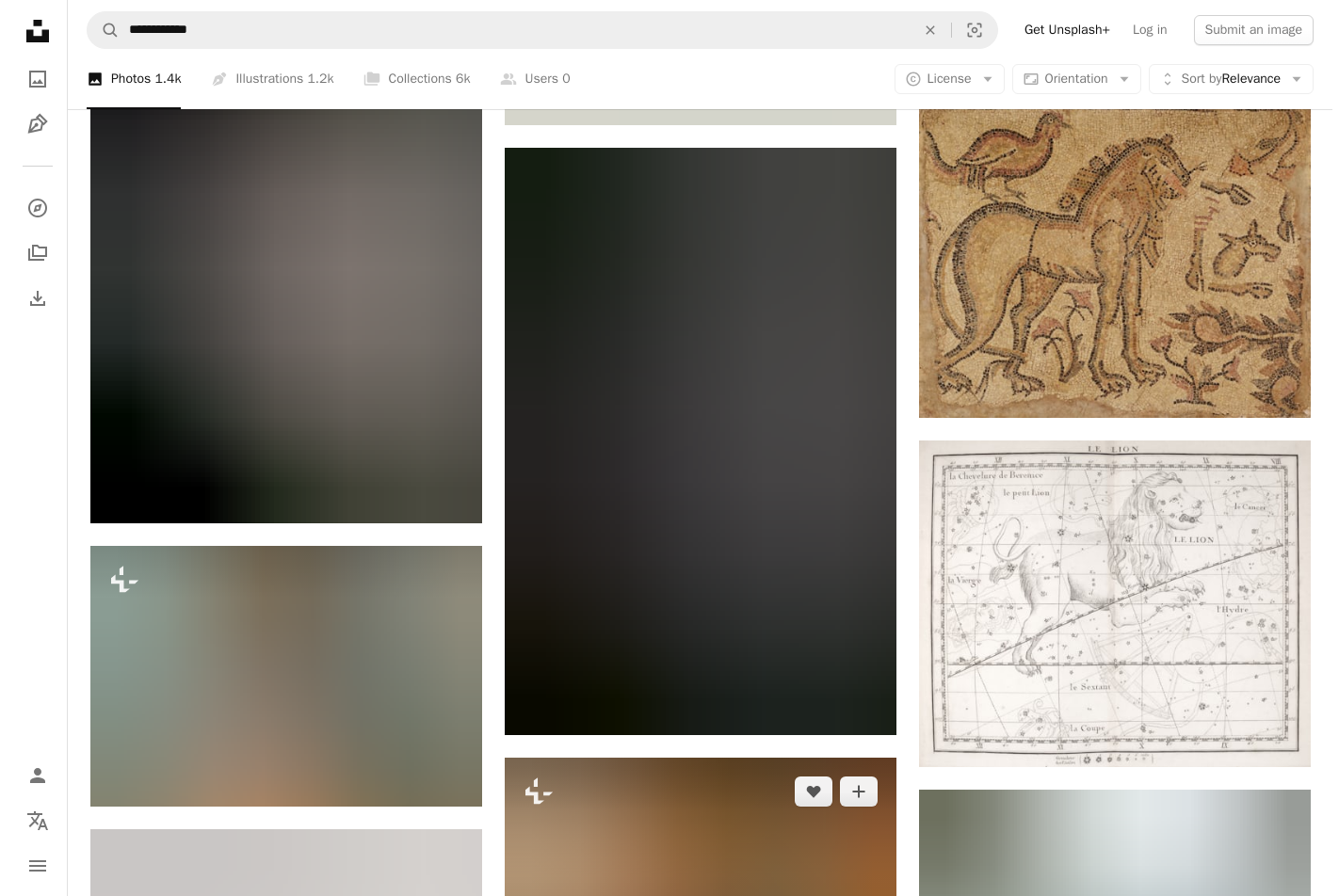 scroll, scrollTop: 15059, scrollLeft: 0, axis: vertical 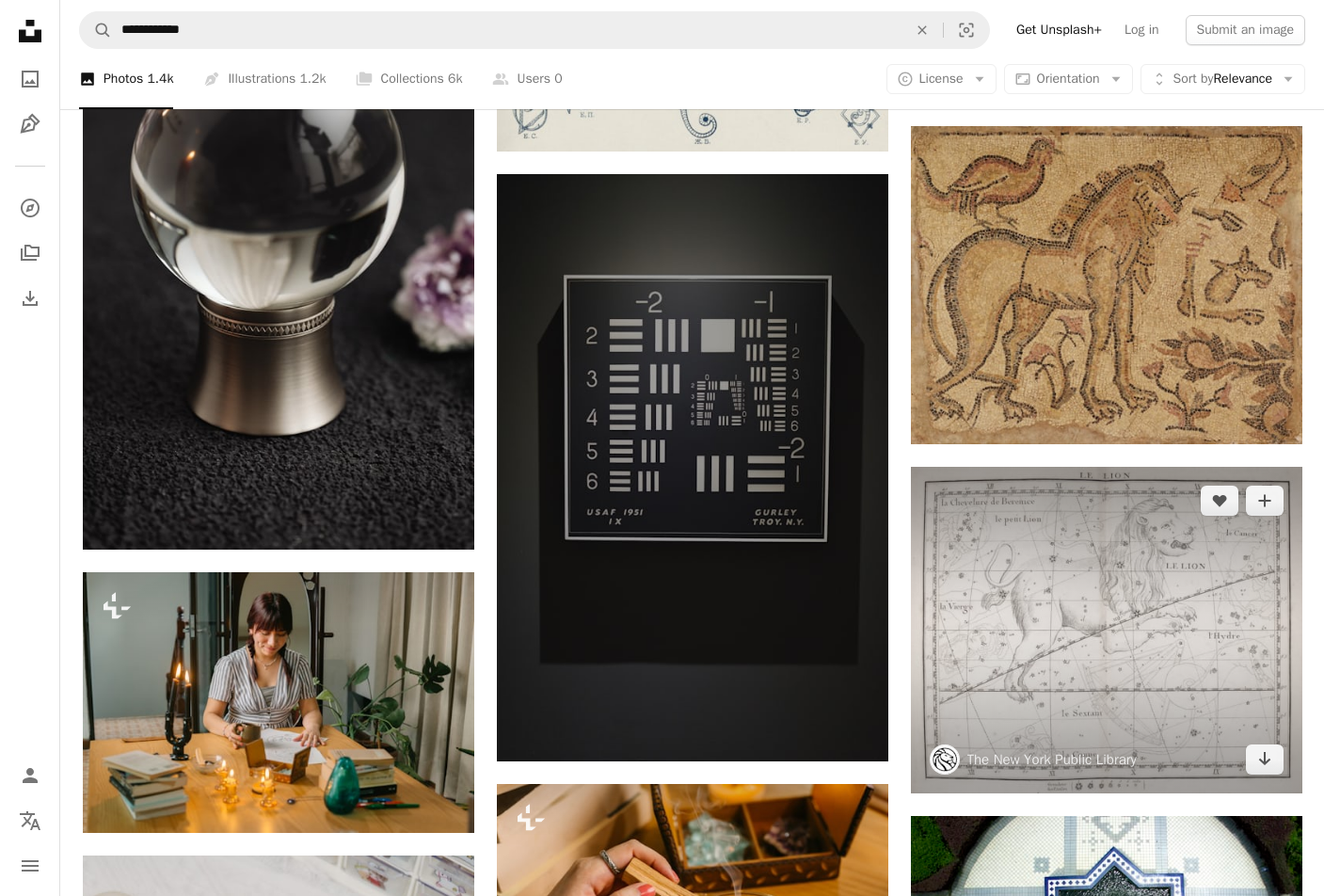 click at bounding box center (1107, 630) 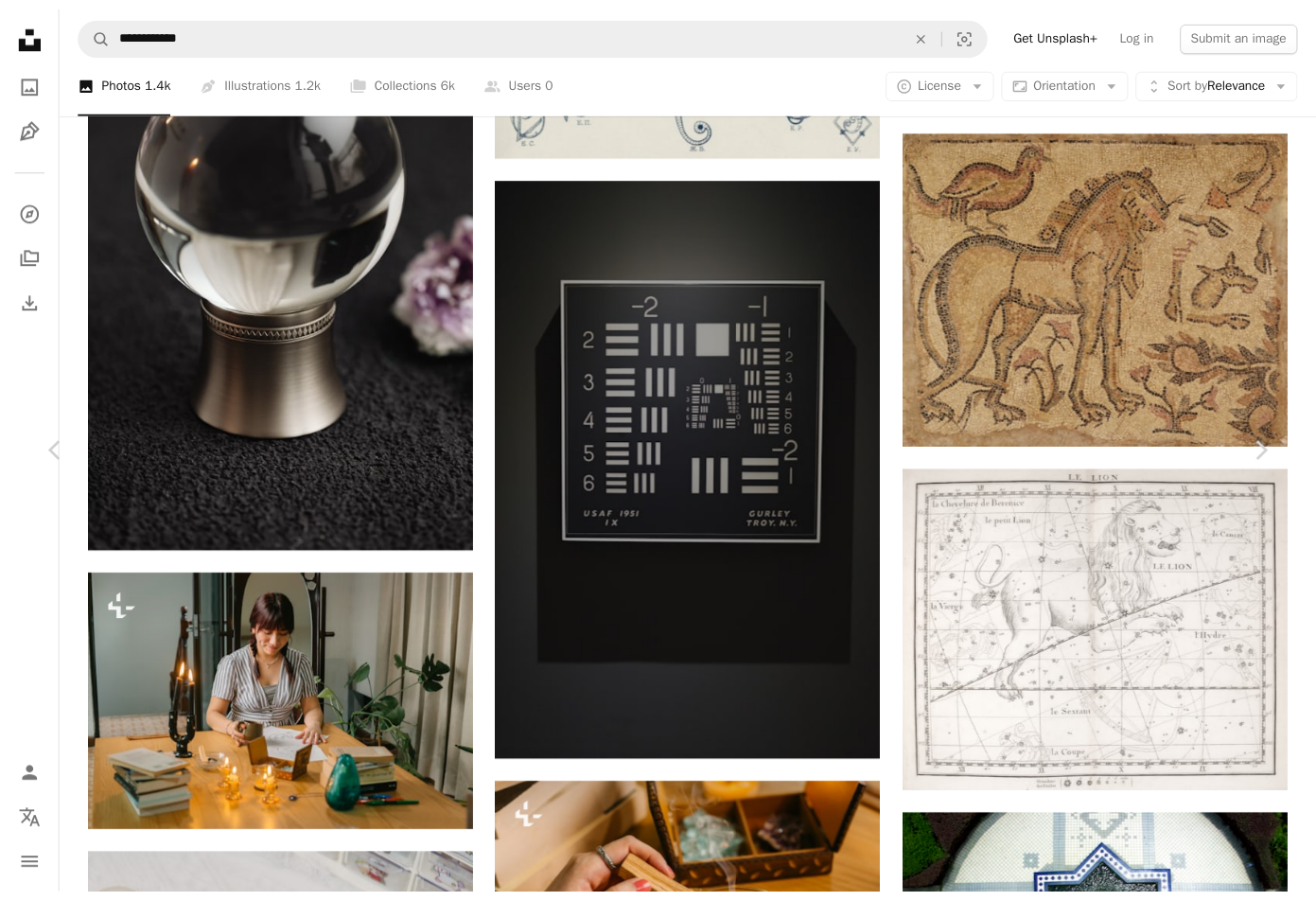 scroll, scrollTop: 14879, scrollLeft: 0, axis: vertical 